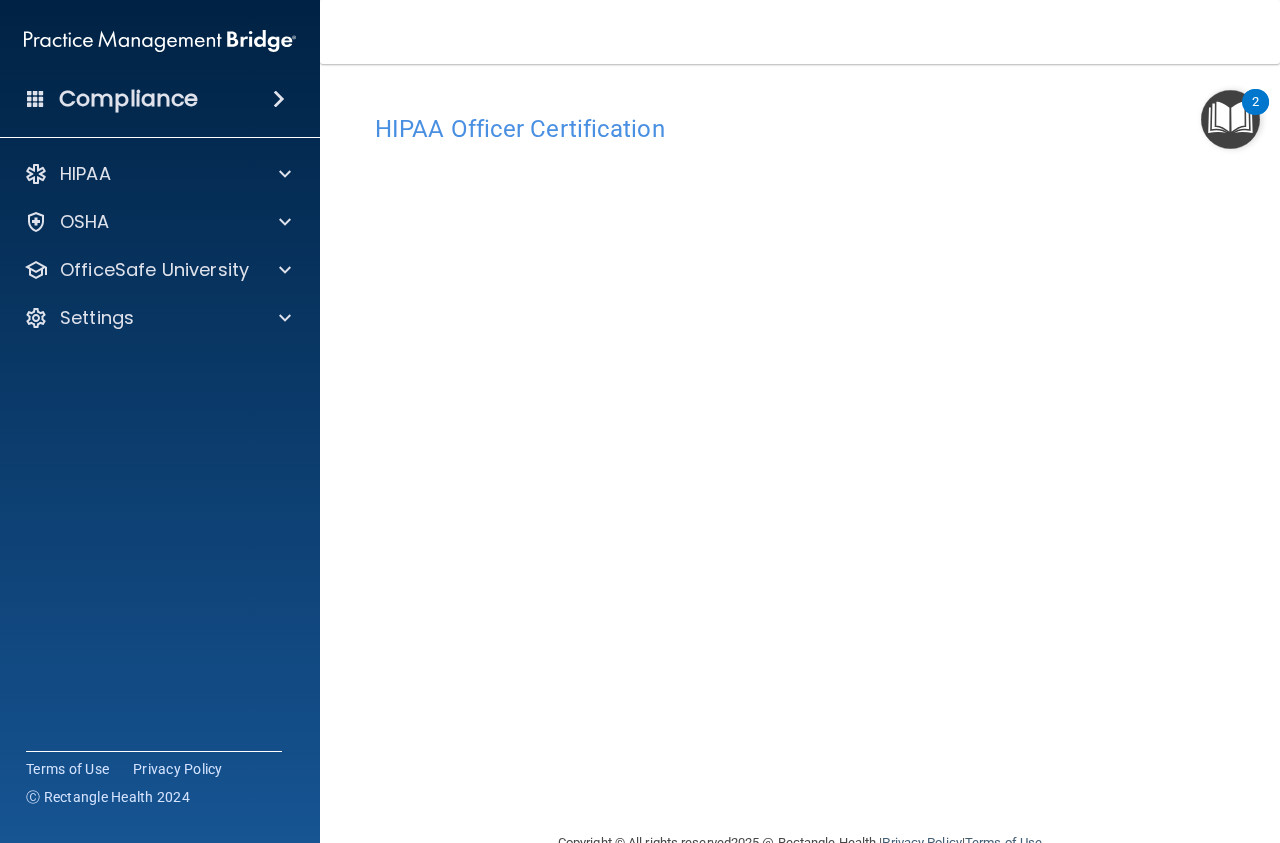 scroll, scrollTop: 0, scrollLeft: 0, axis: both 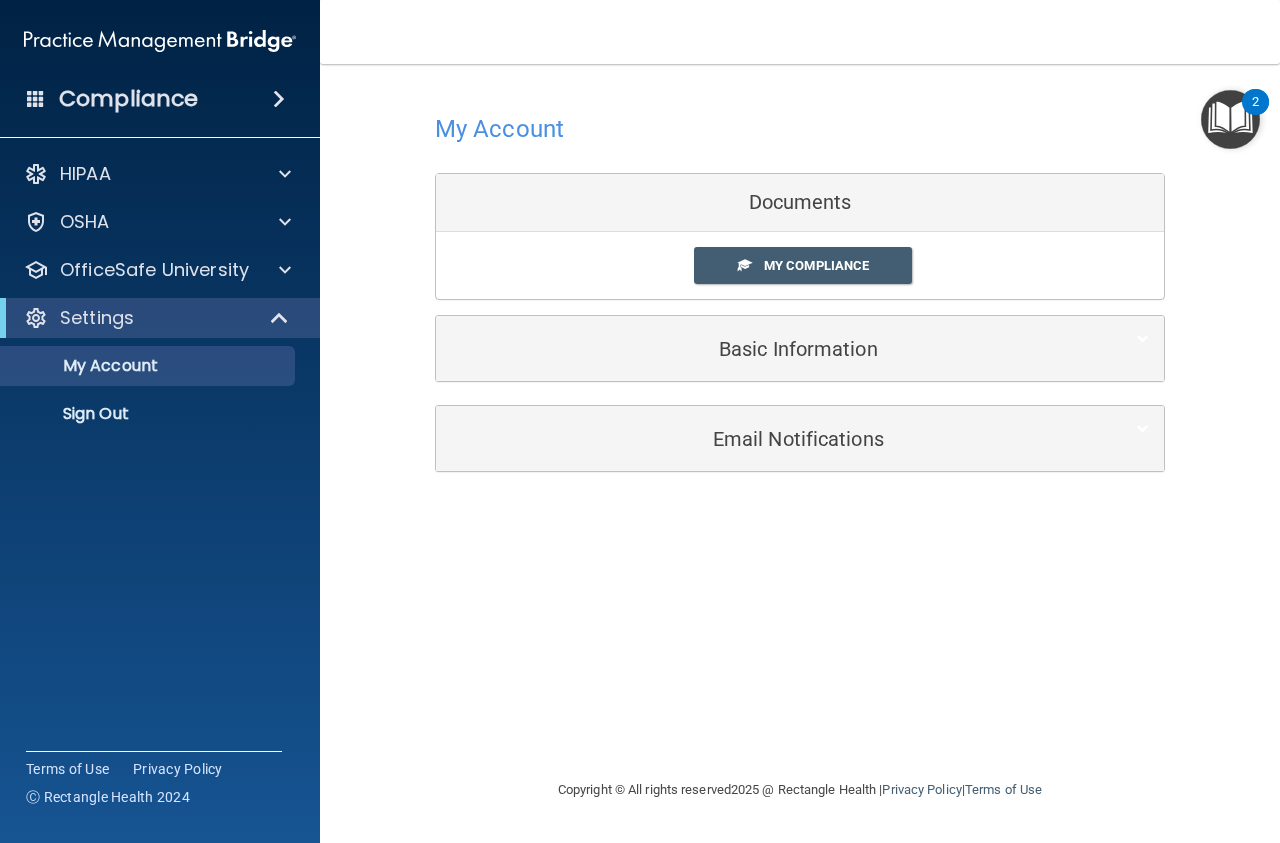 click on "Documents" at bounding box center (800, 203) 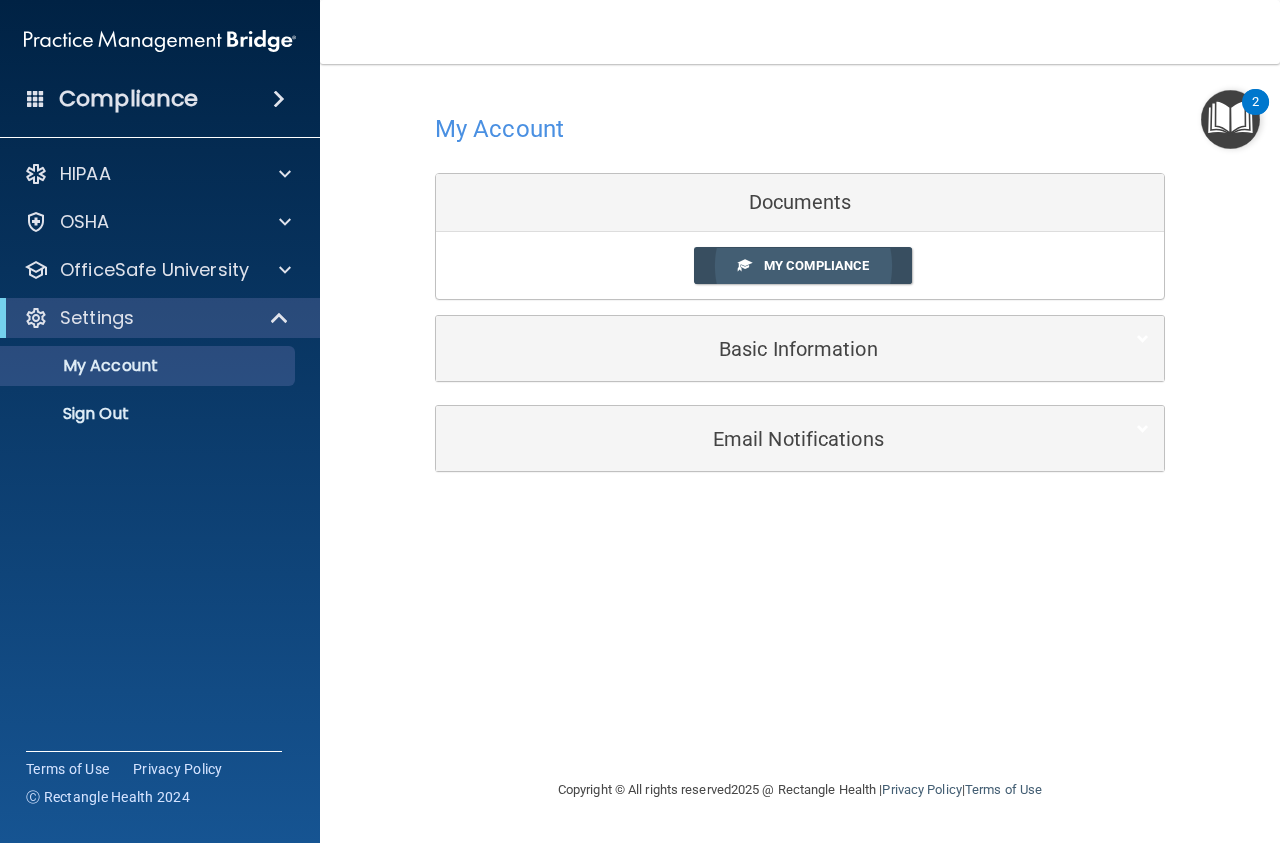 click on "My Compliance" at bounding box center [816, 265] 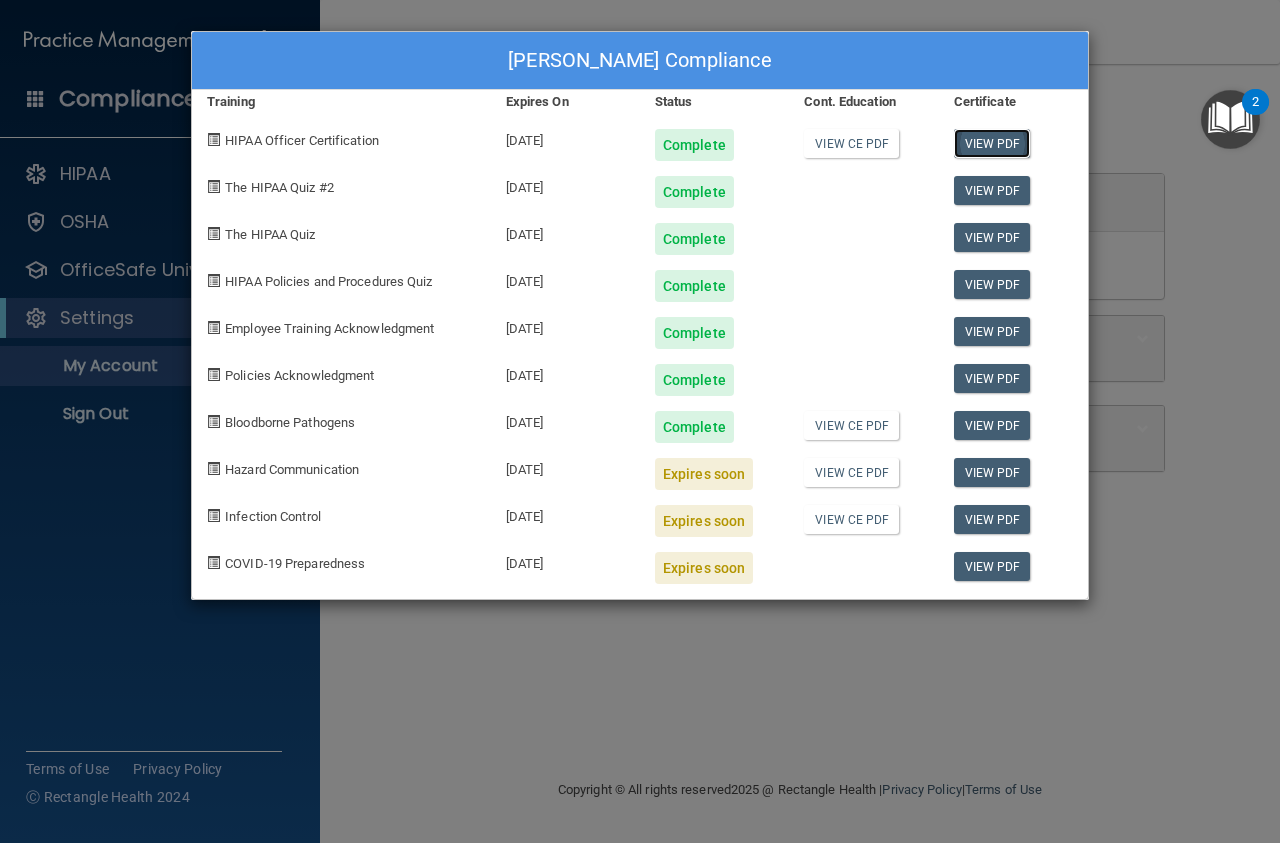 click on "View PDF" at bounding box center (992, 143) 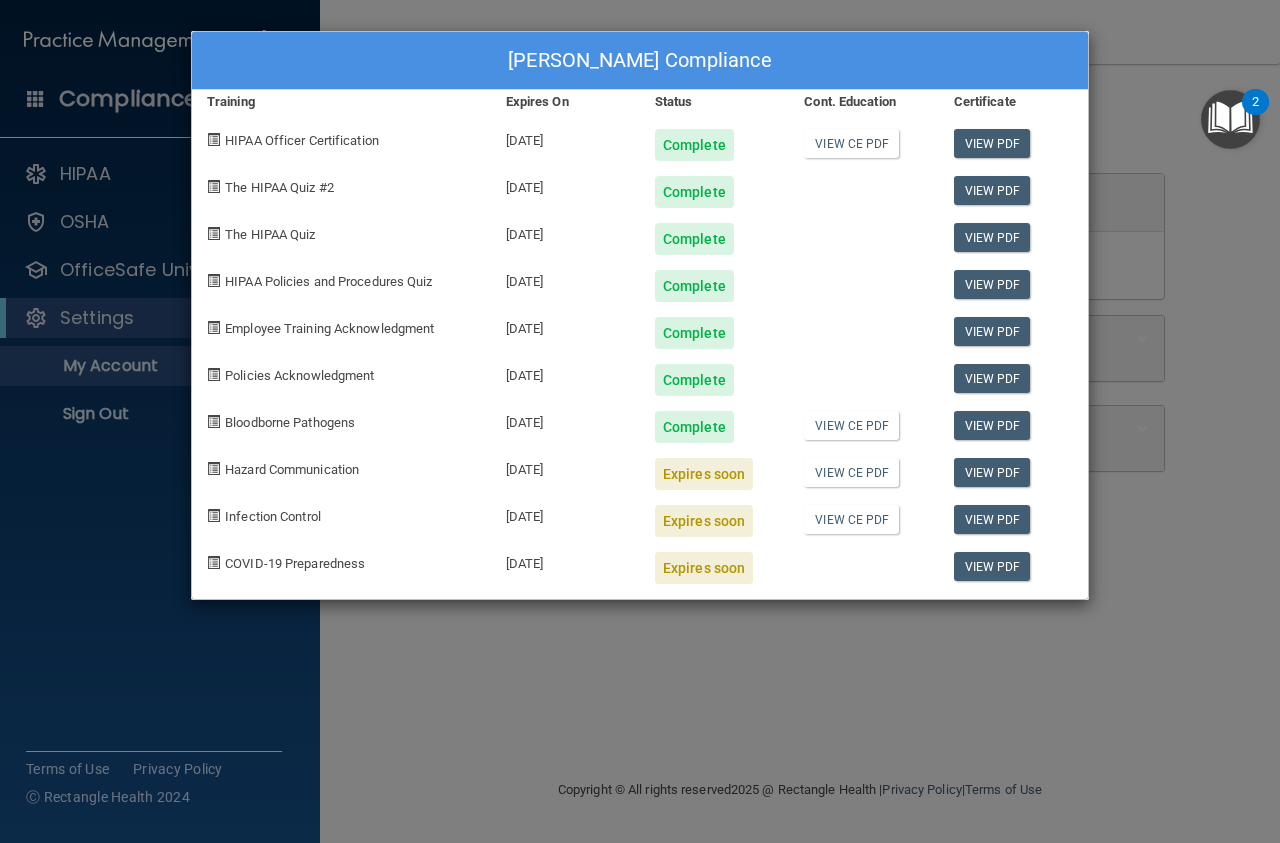 click on "Sylvia Goulet's Compliance      Training   Expires On   Status   Cont. Education   Certificate         HIPAA Officer Certification      07/17/2026       Complete        View CE PDF       View PDF         The HIPAA Quiz #2      07/16/2026       Complete              View PDF         The HIPAA Quiz      07/16/2026       Complete              View PDF         HIPAA Policies and Procedures Quiz      07/16/2026       Complete              View PDF         Employee Training Acknowledgment      07/16/2026       Complete              View PDF         Policies Acknowledgment      07/16/2026       Complete              View PDF         Bloodborne Pathogens      07/16/2026       Complete        View CE PDF       View PDF         Hazard Communication      07/17/2025       Expires soon        View CE PDF       View PDF         Infection Control      07/17/2025       Expires soon        View CE PDF       View PDF         COVID-19 Preparedness      07/17/2025       Expires soon              View PDF" at bounding box center (640, 421) 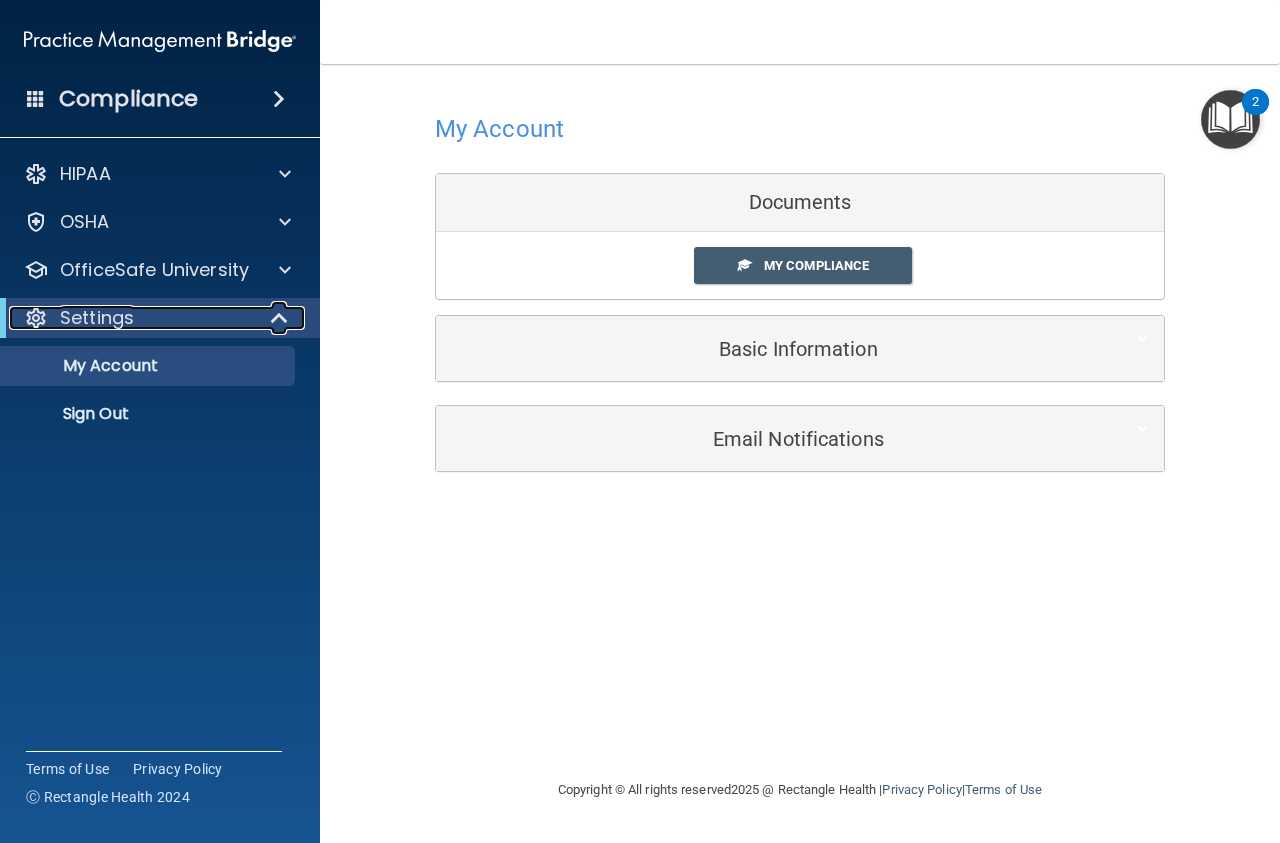 click at bounding box center (281, 318) 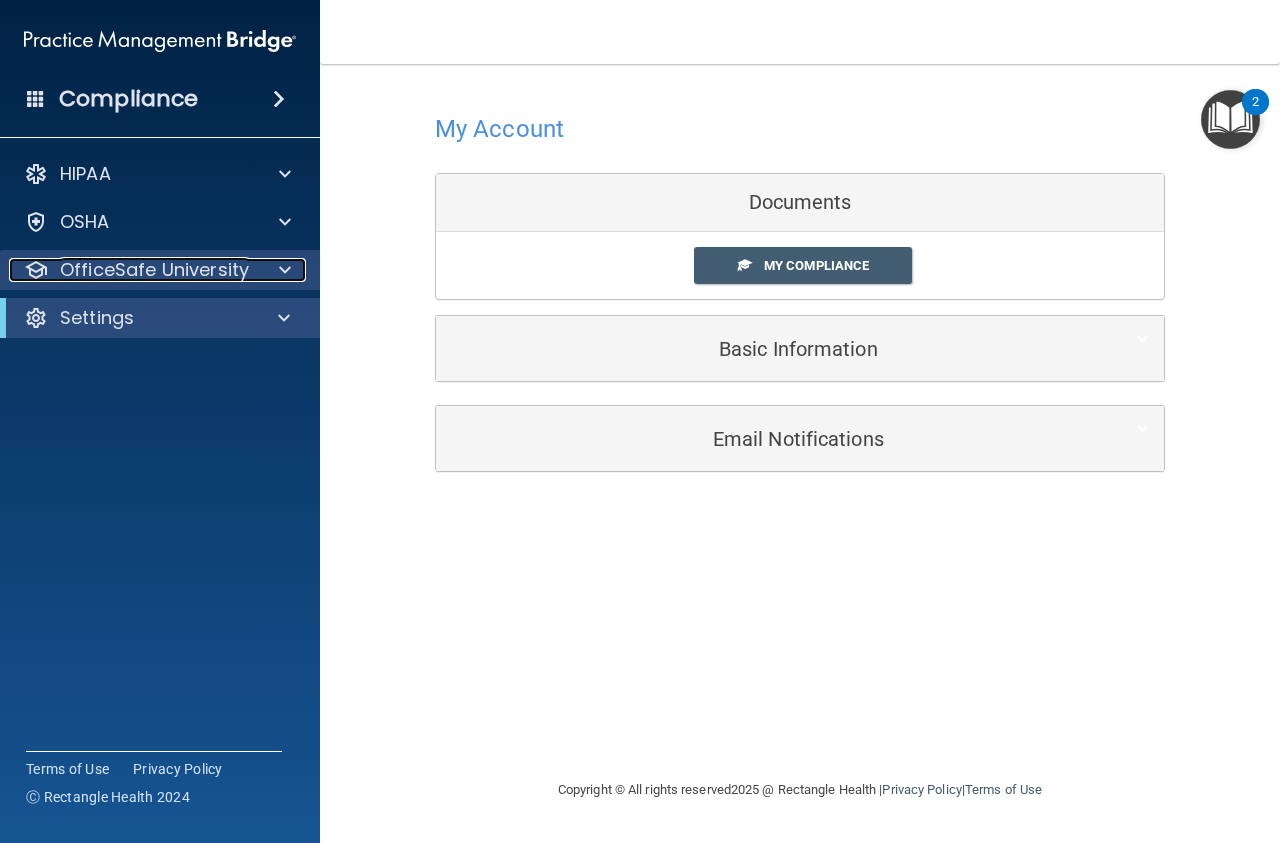 click at bounding box center (282, 270) 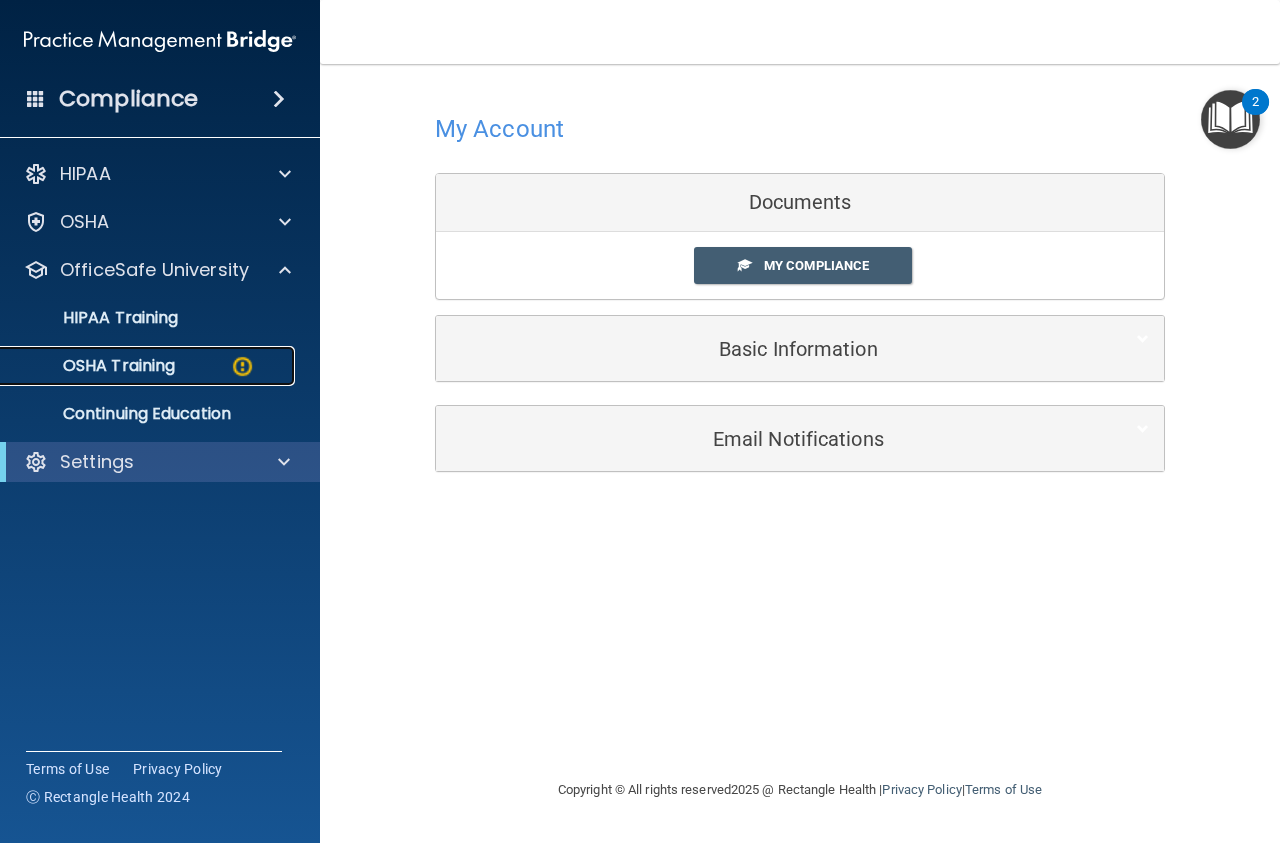 click on "OSHA Training" at bounding box center [94, 366] 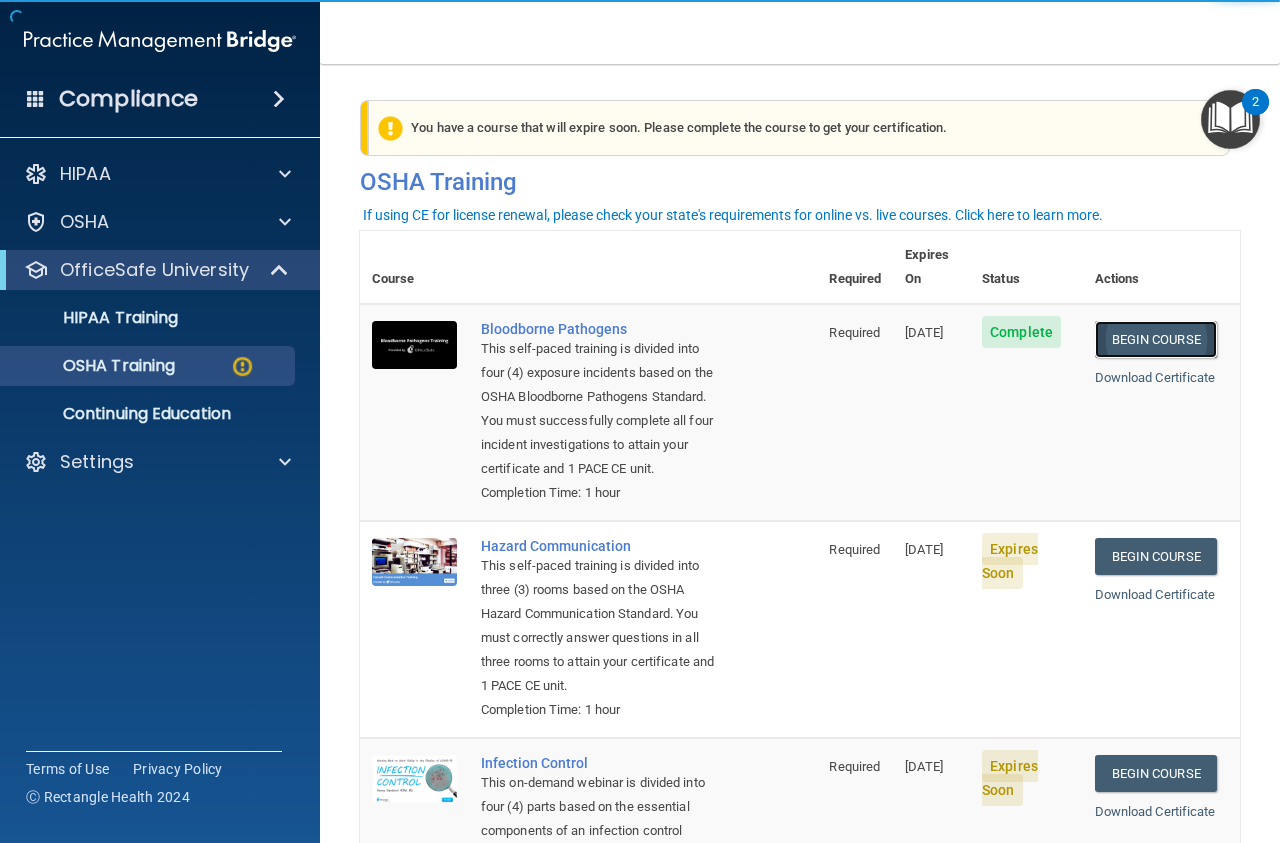 click on "Begin Course" at bounding box center [1156, 339] 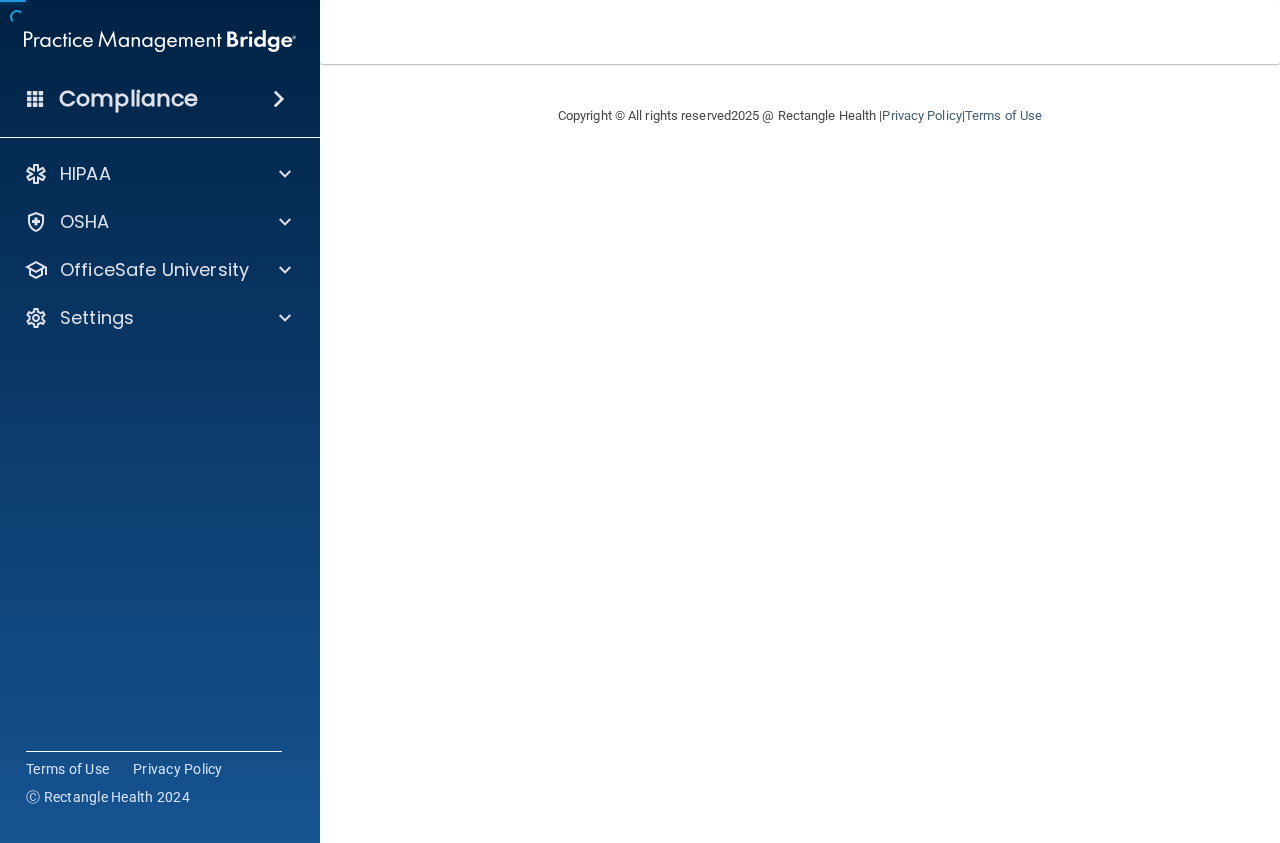 scroll, scrollTop: 0, scrollLeft: 0, axis: both 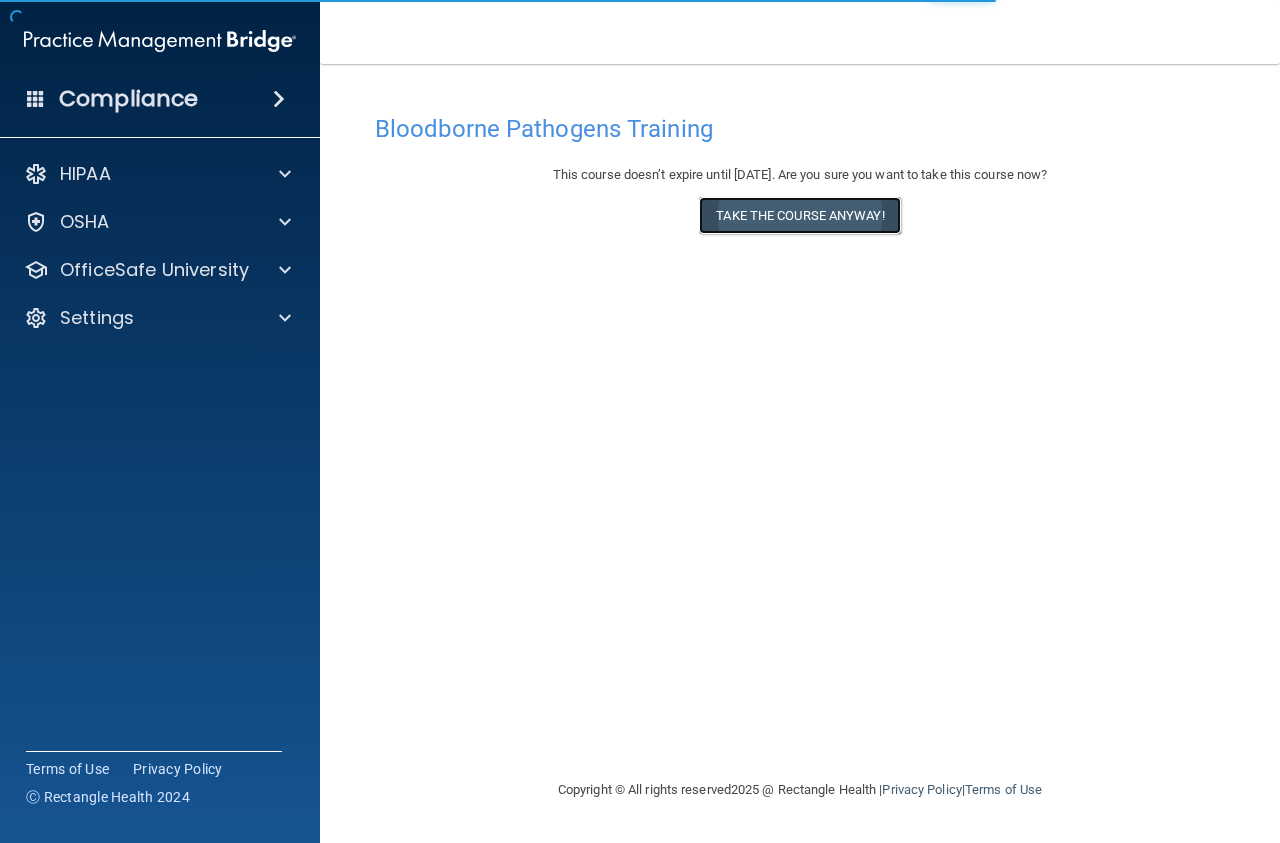 click on "Take the course anyway!" at bounding box center (799, 215) 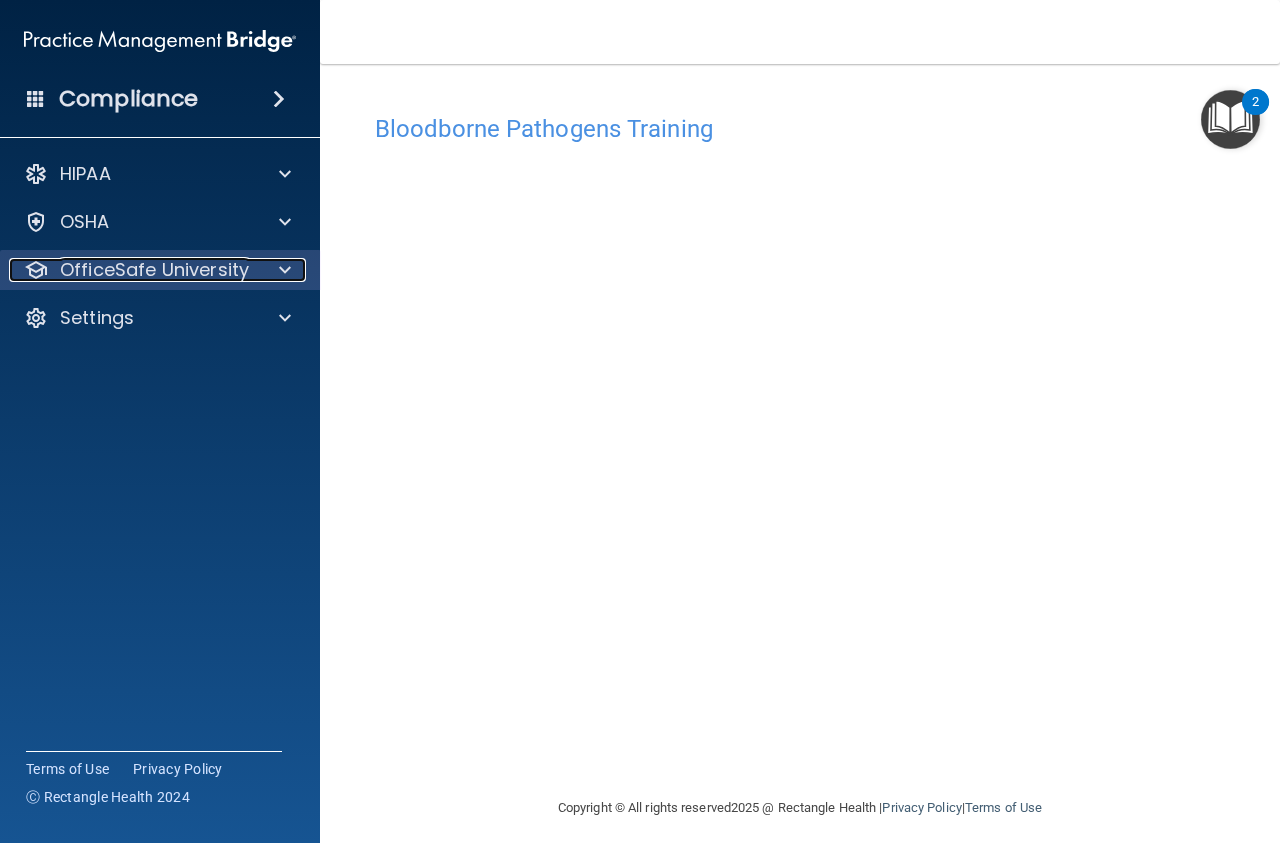 click at bounding box center [282, 270] 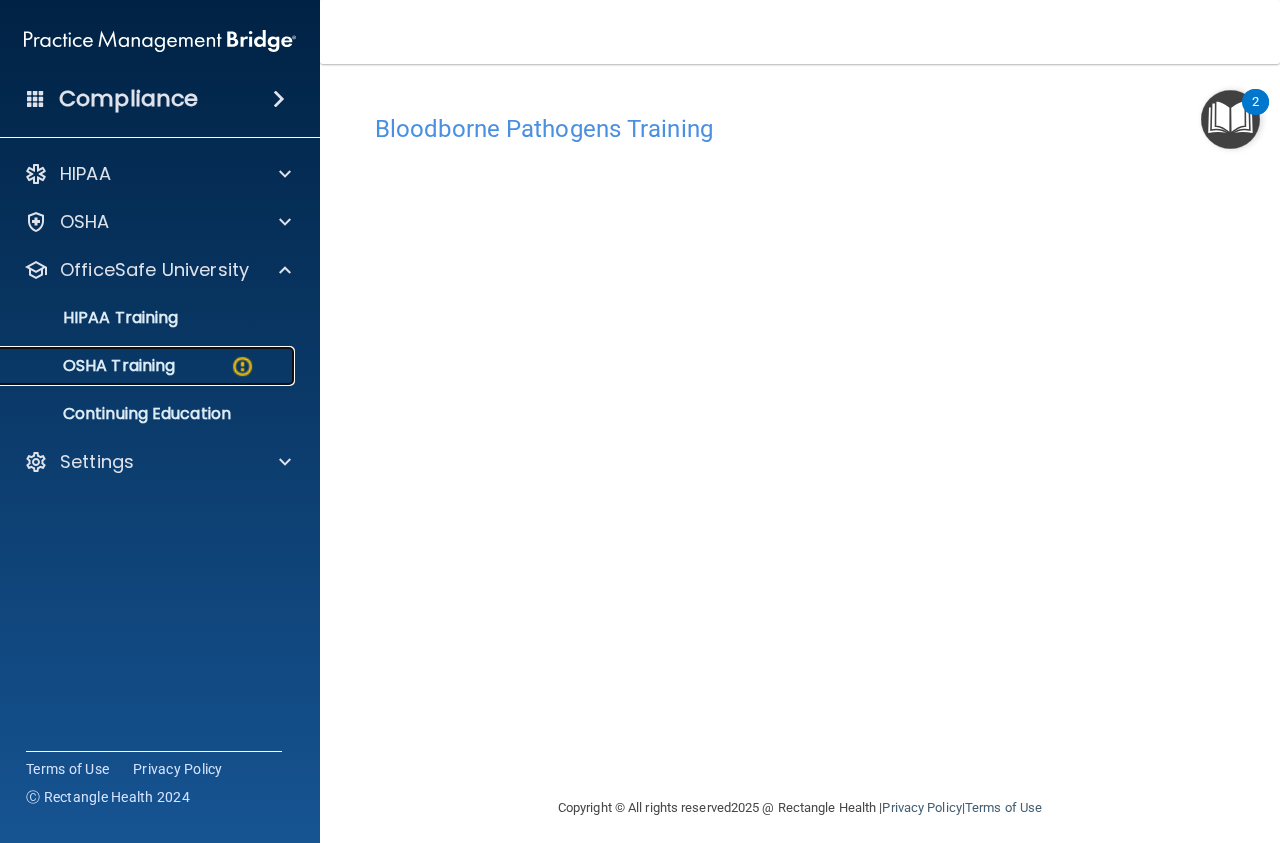 click on "OSHA Training" at bounding box center (94, 366) 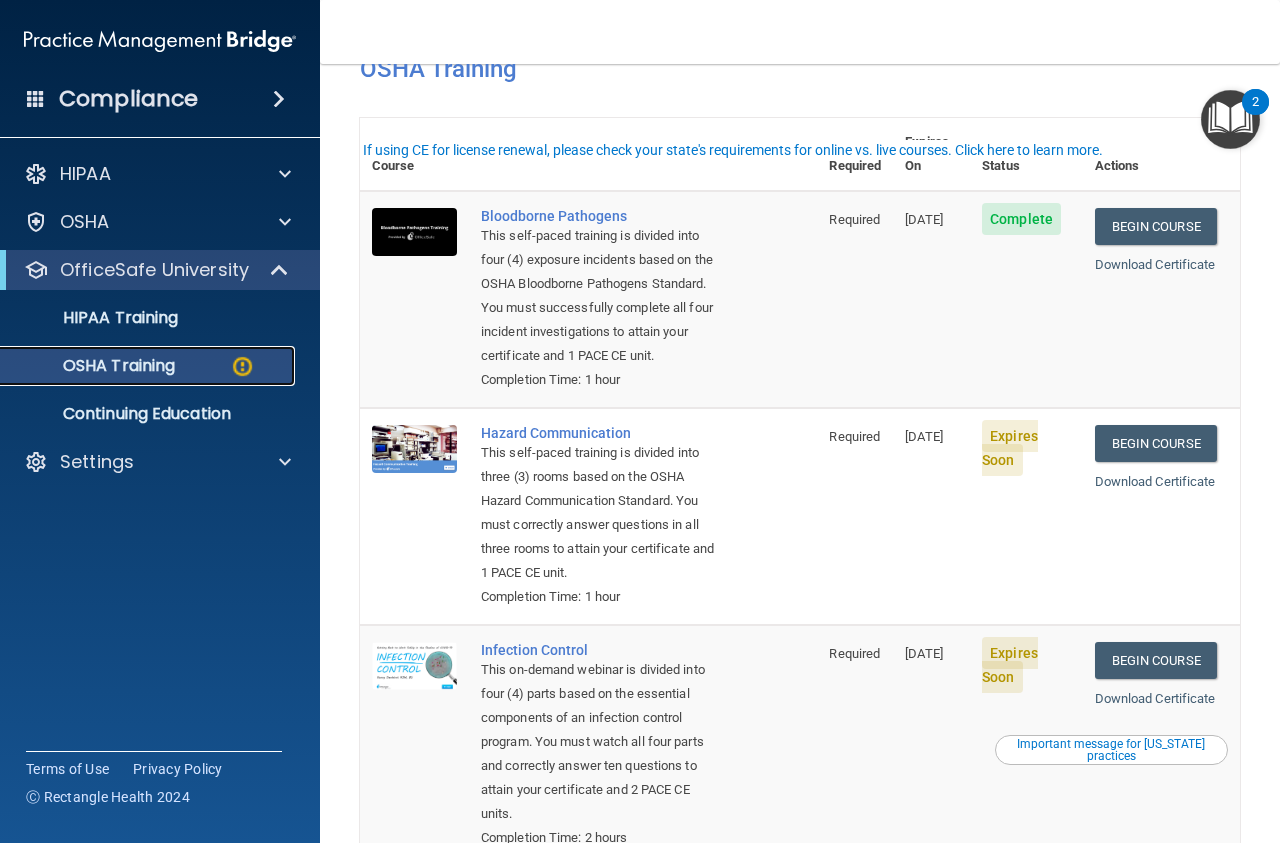 scroll, scrollTop: 0, scrollLeft: 0, axis: both 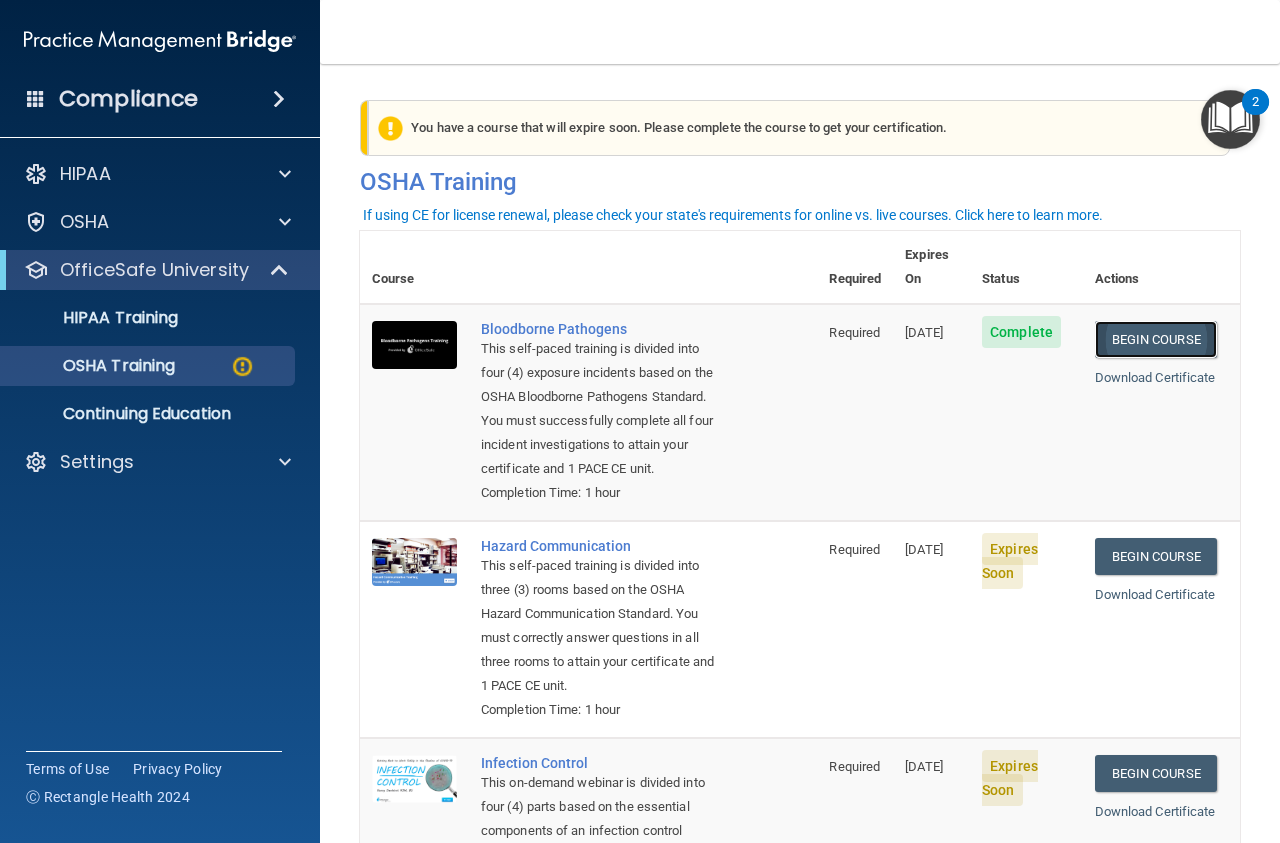 click on "Begin Course" at bounding box center (1156, 339) 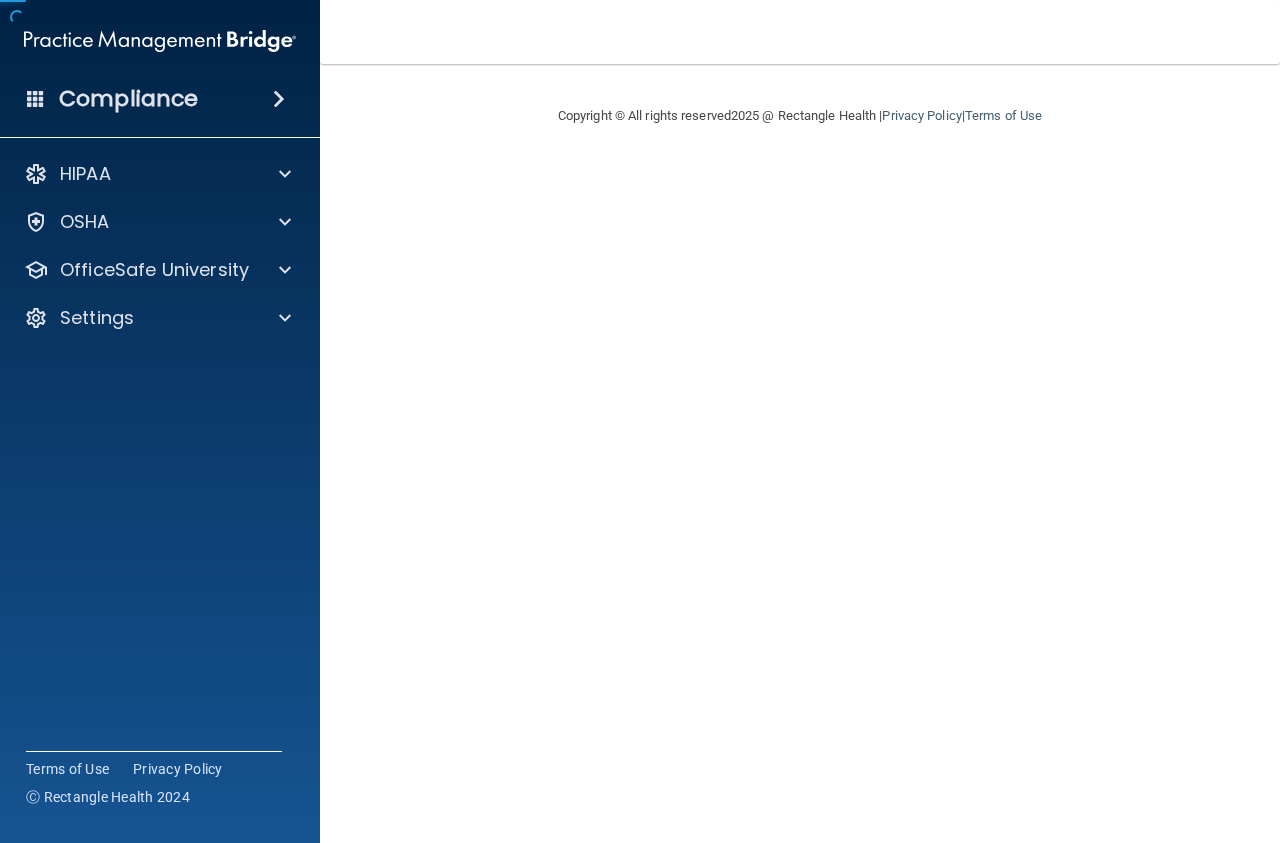 scroll, scrollTop: 0, scrollLeft: 0, axis: both 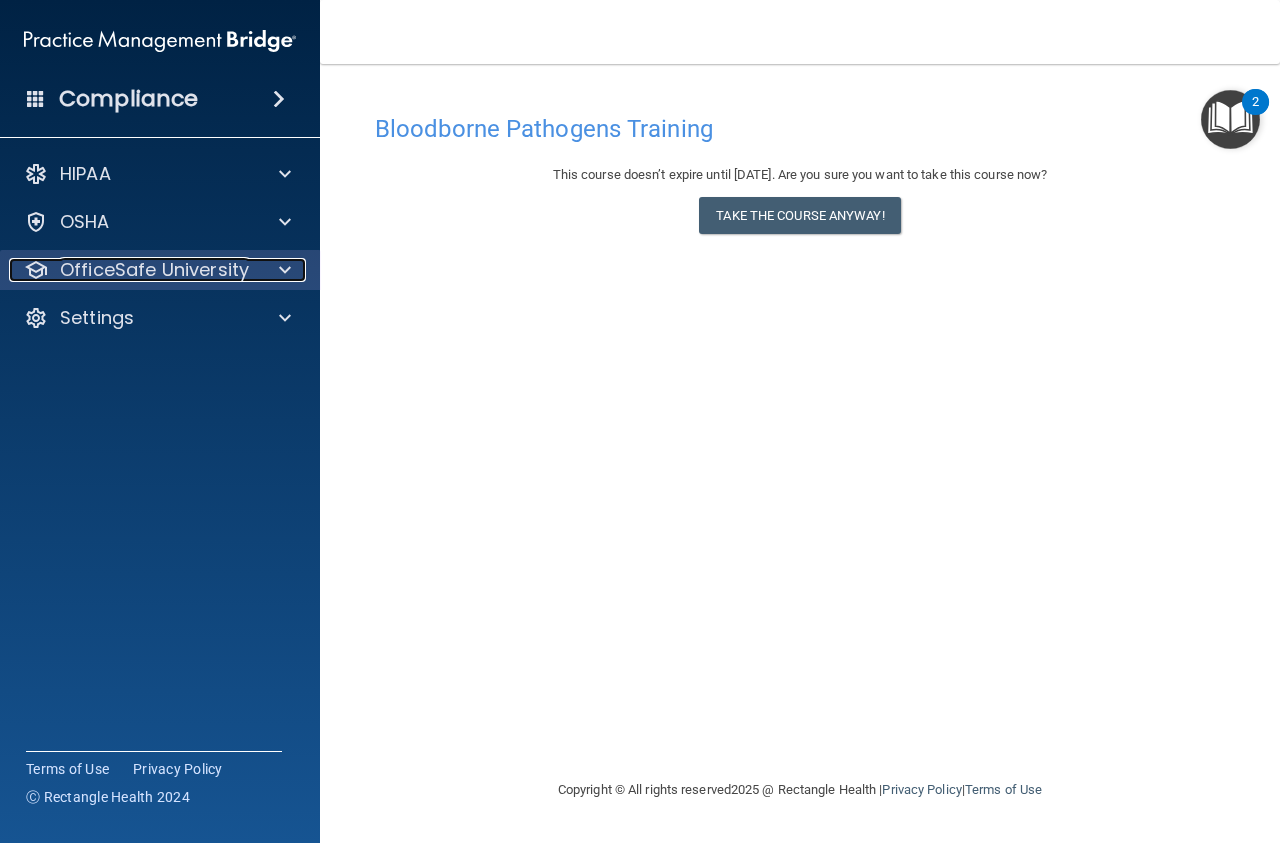 click on "OfficeSafe University" at bounding box center (154, 270) 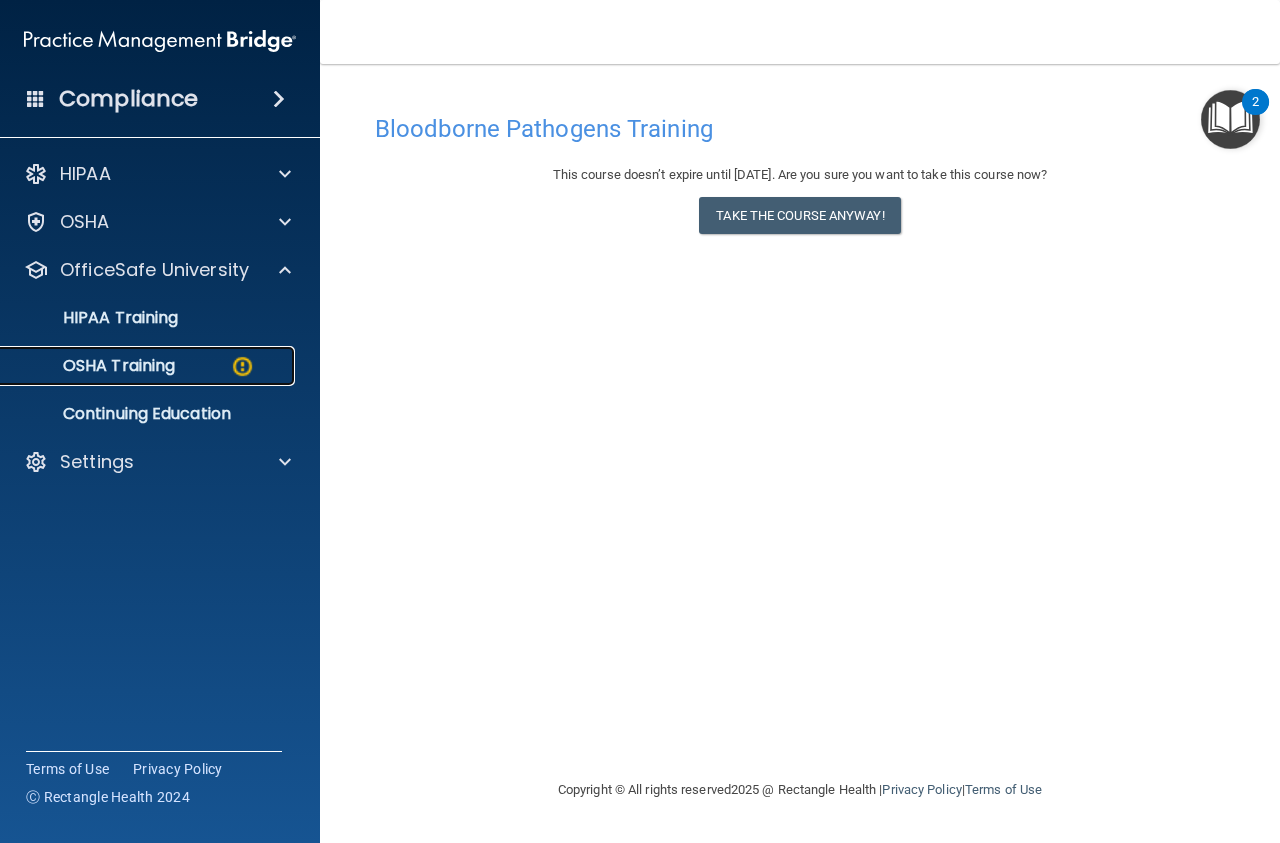 click on "OSHA Training" at bounding box center [149, 366] 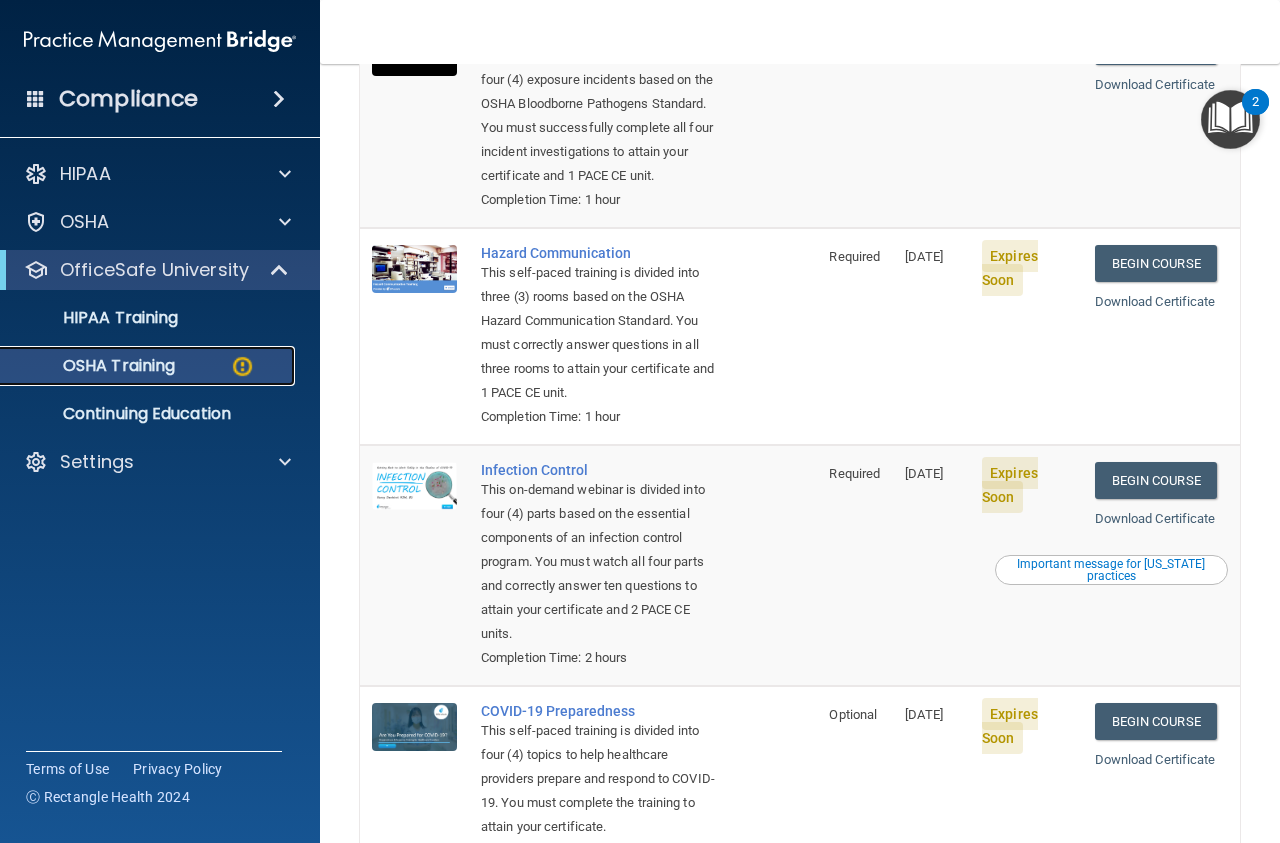 scroll, scrollTop: 135, scrollLeft: 0, axis: vertical 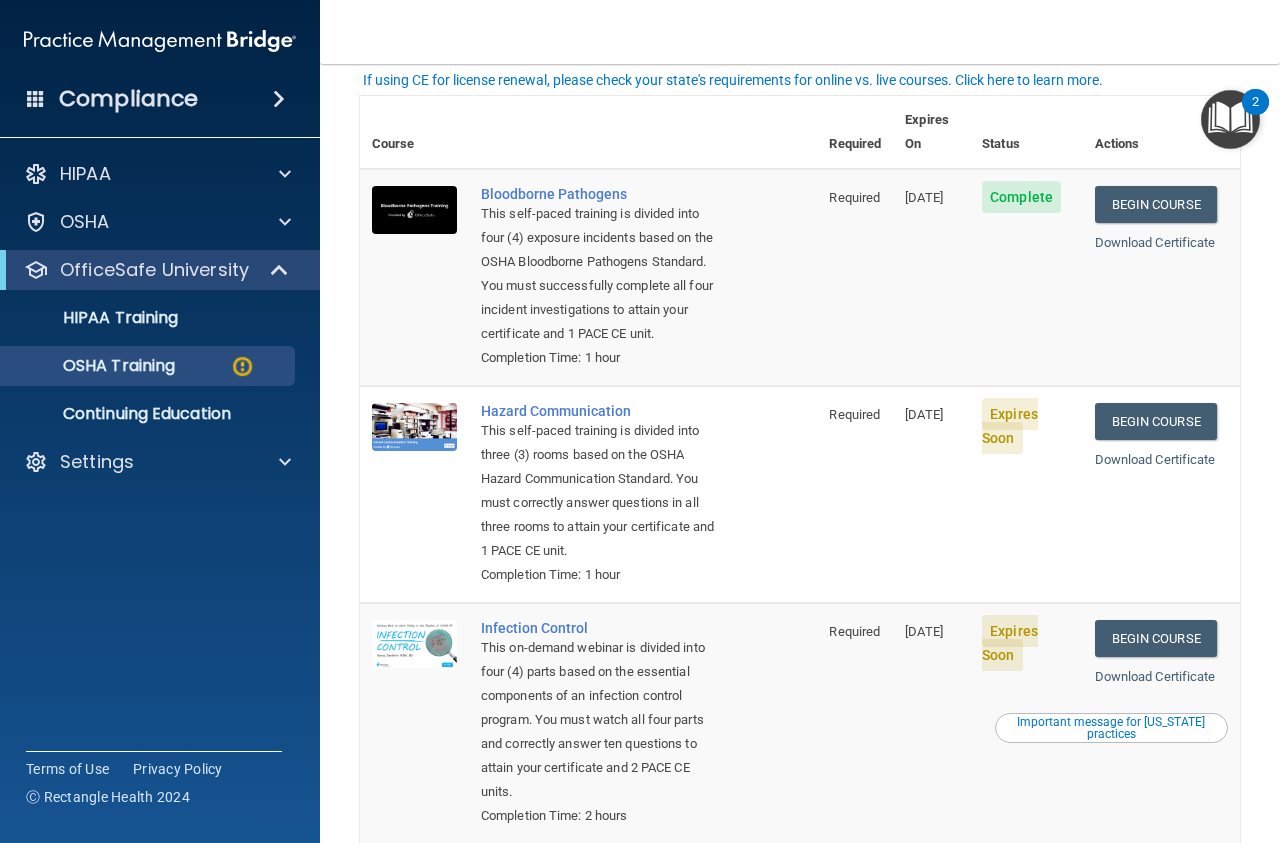 click on "Begin Course" at bounding box center [1156, 421] 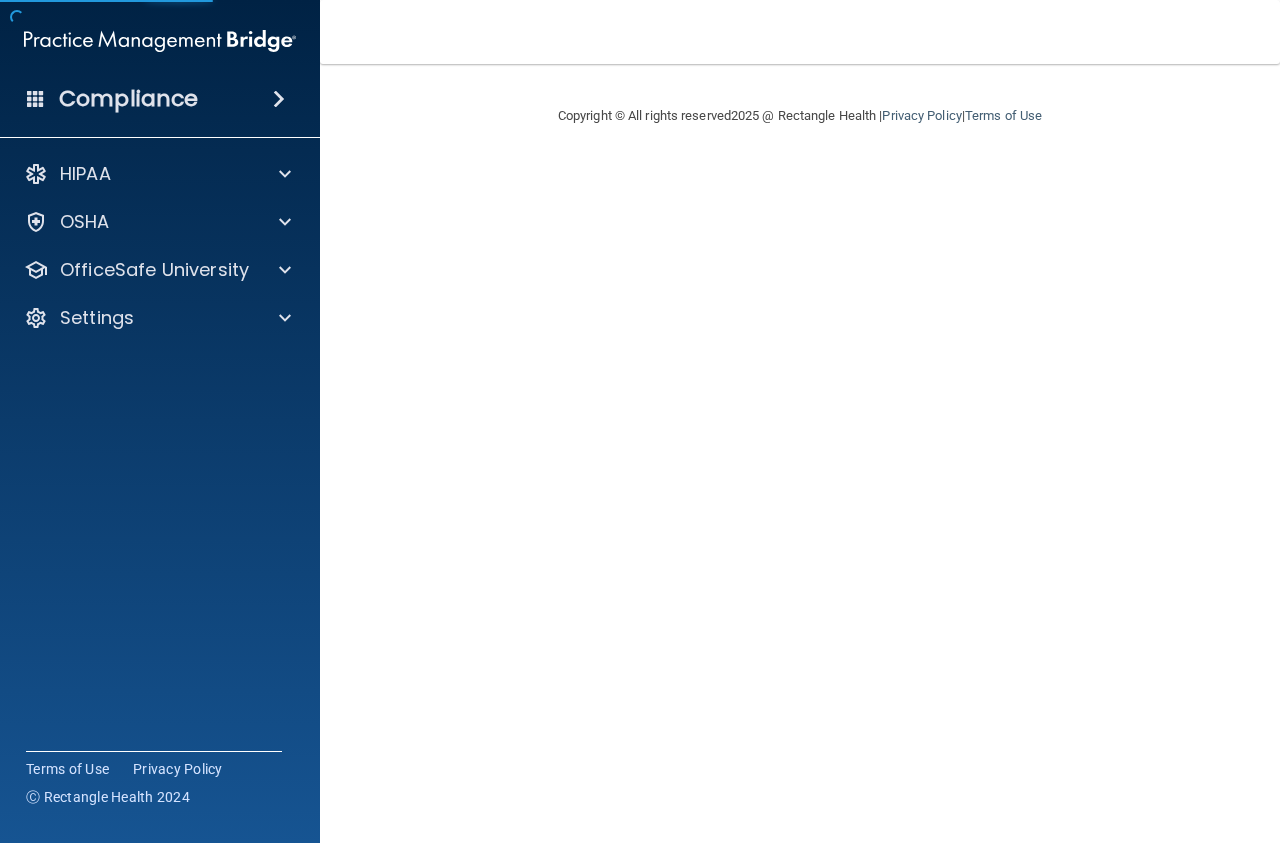 scroll, scrollTop: 0, scrollLeft: 0, axis: both 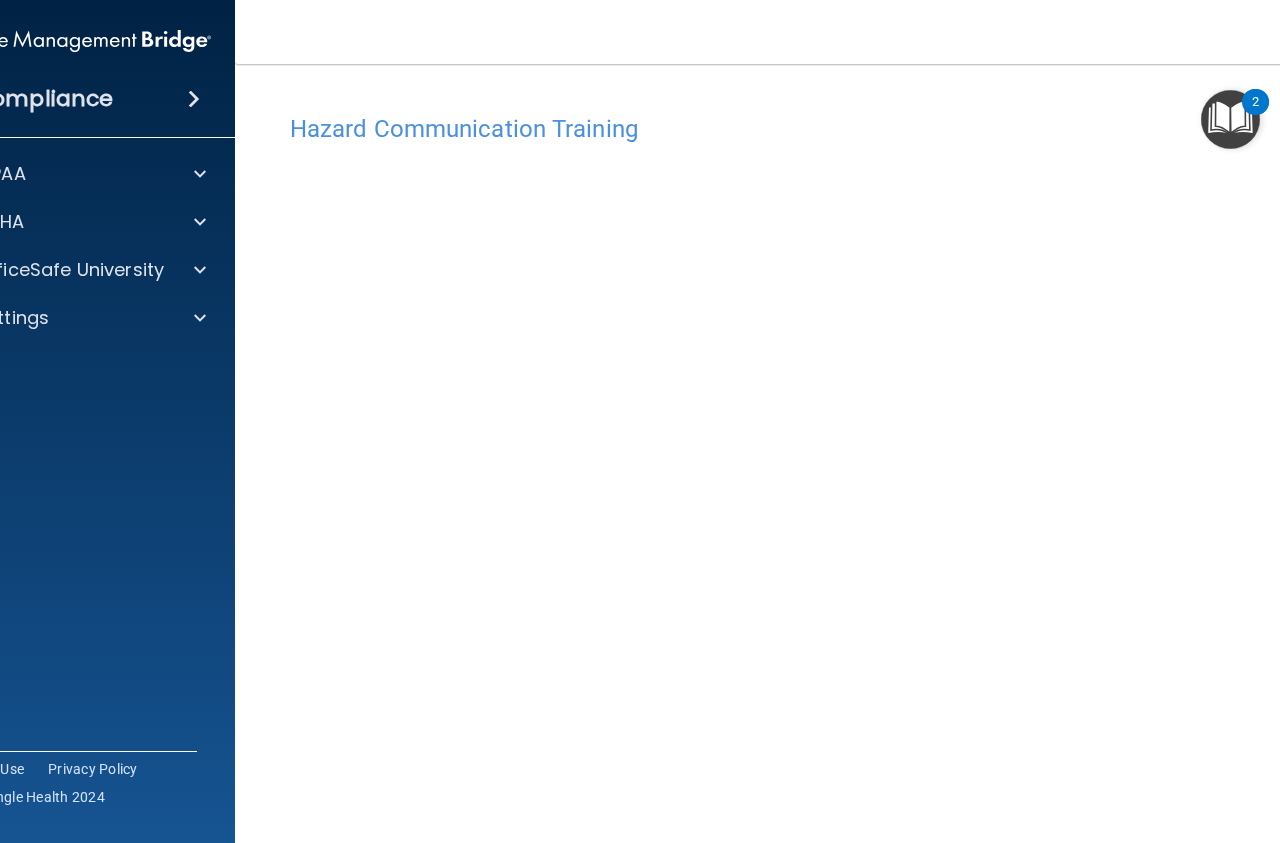 click on "Hazard Communication Training" at bounding box center (800, 128) 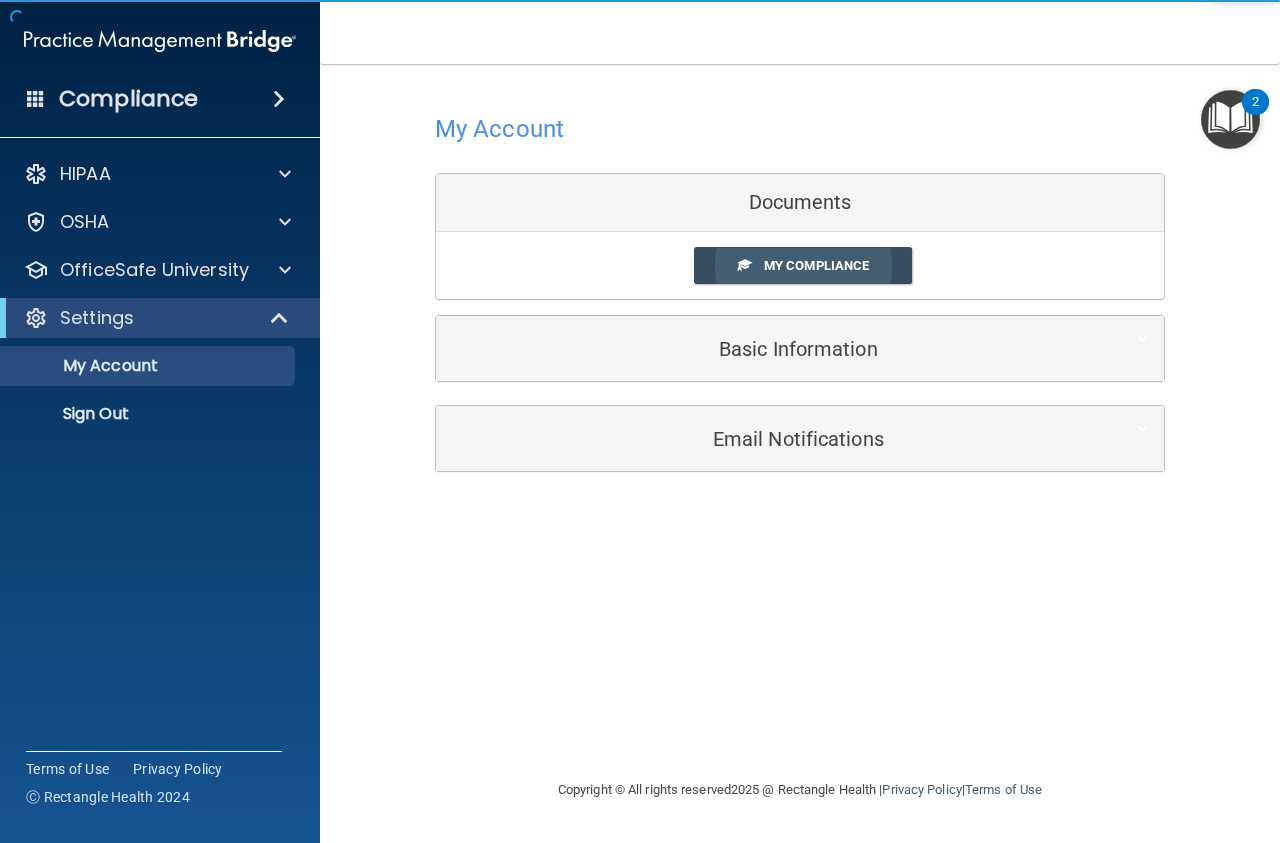 click on "My Compliance" at bounding box center [816, 265] 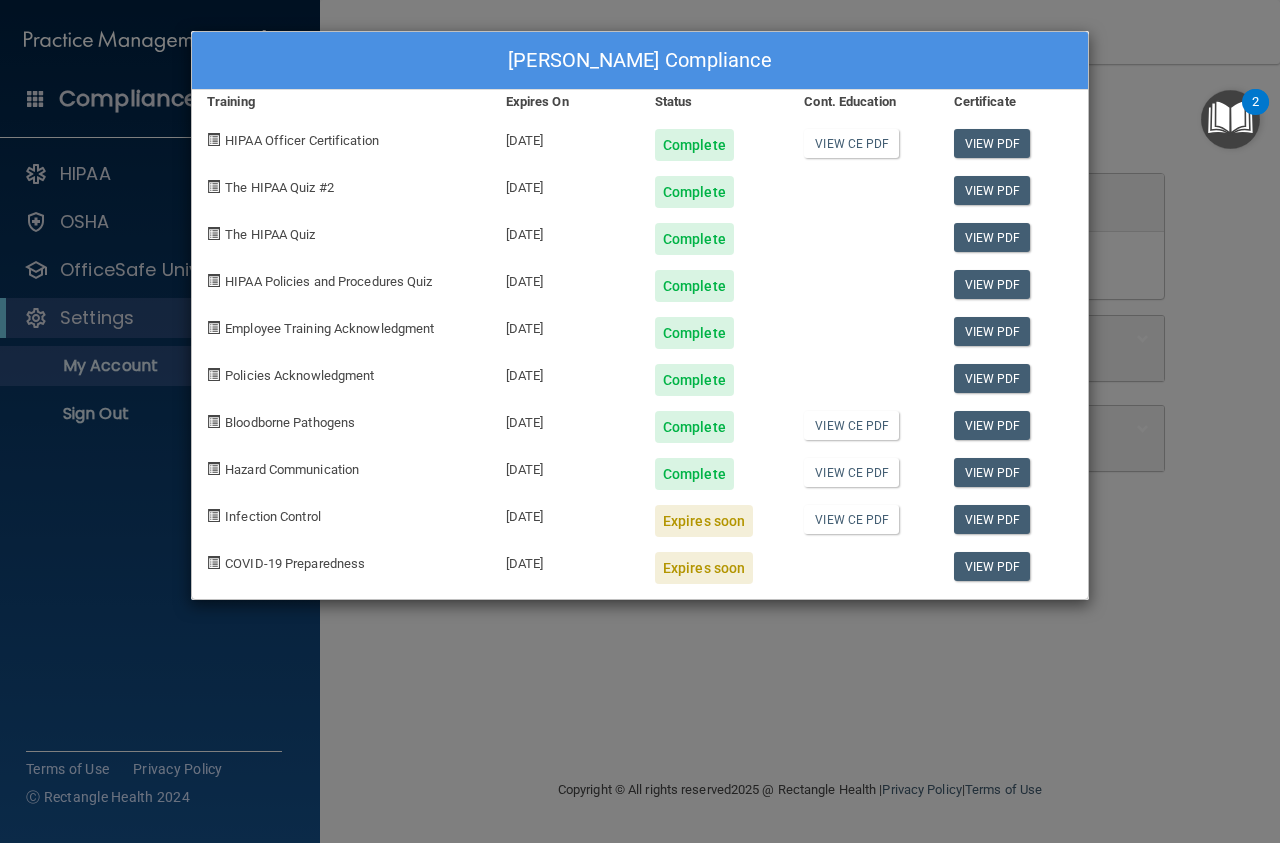click on "Sylvia Goulet's Compliance      Training   Expires On   Status   Cont. Education   Certificate         HIPAA Officer Certification      07/17/2026       Complete        View CE PDF       View PDF         The HIPAA Quiz #2      07/16/2026       Complete              View PDF         The HIPAA Quiz      07/16/2026       Complete              View PDF         HIPAA Policies and Procedures Quiz      07/16/2026       Complete              View PDF         Employee Training Acknowledgment      07/16/2026       Complete              View PDF         Policies Acknowledgment      07/16/2026       Complete              View PDF         Bloodborne Pathogens      07/17/2026       Complete        View CE PDF       View PDF         Hazard Communication      07/17/2026       Complete        View CE PDF       View PDF         Infection Control      07/17/2025       Expires soon        View CE PDF       View PDF         COVID-19 Preparedness      07/17/2025       Expires soon              View PDF" at bounding box center (640, 421) 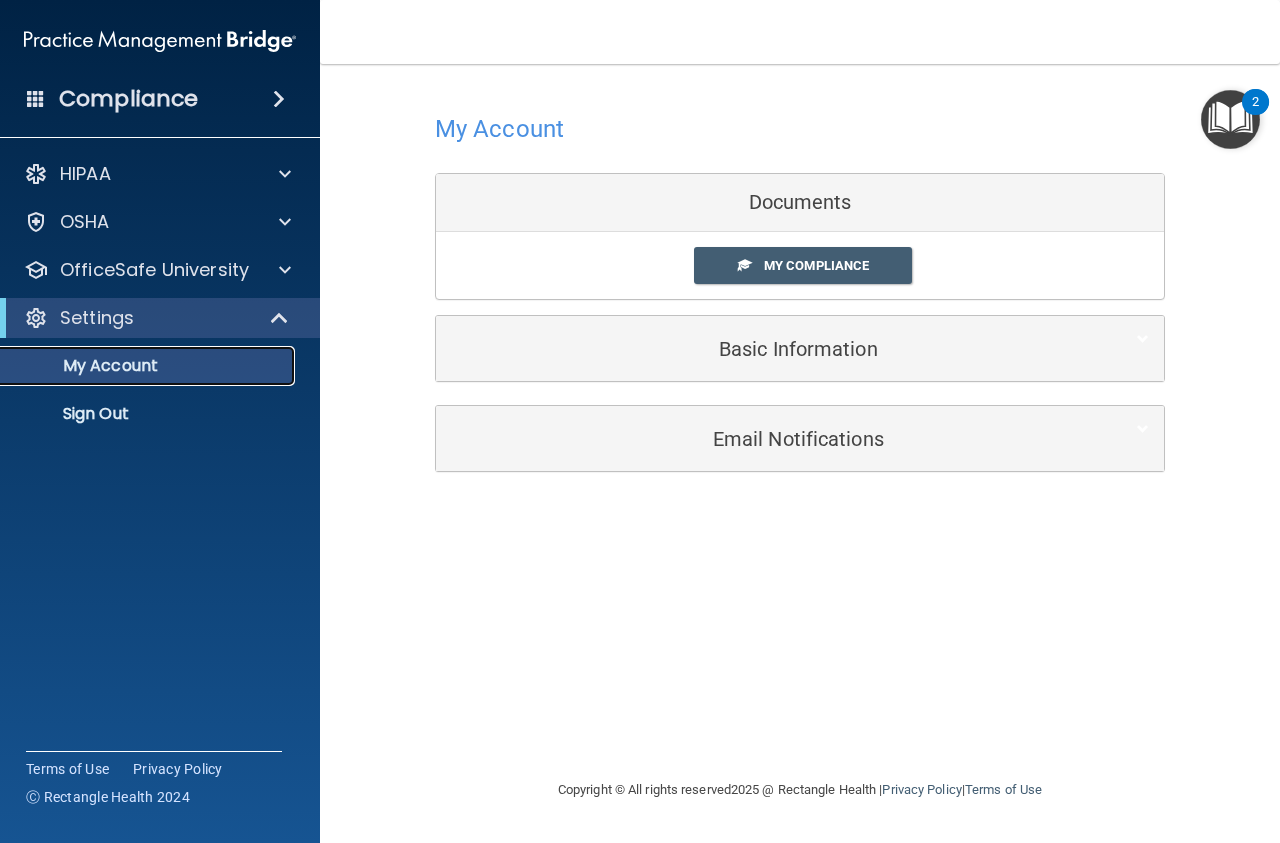 click on "My Account" at bounding box center (149, 366) 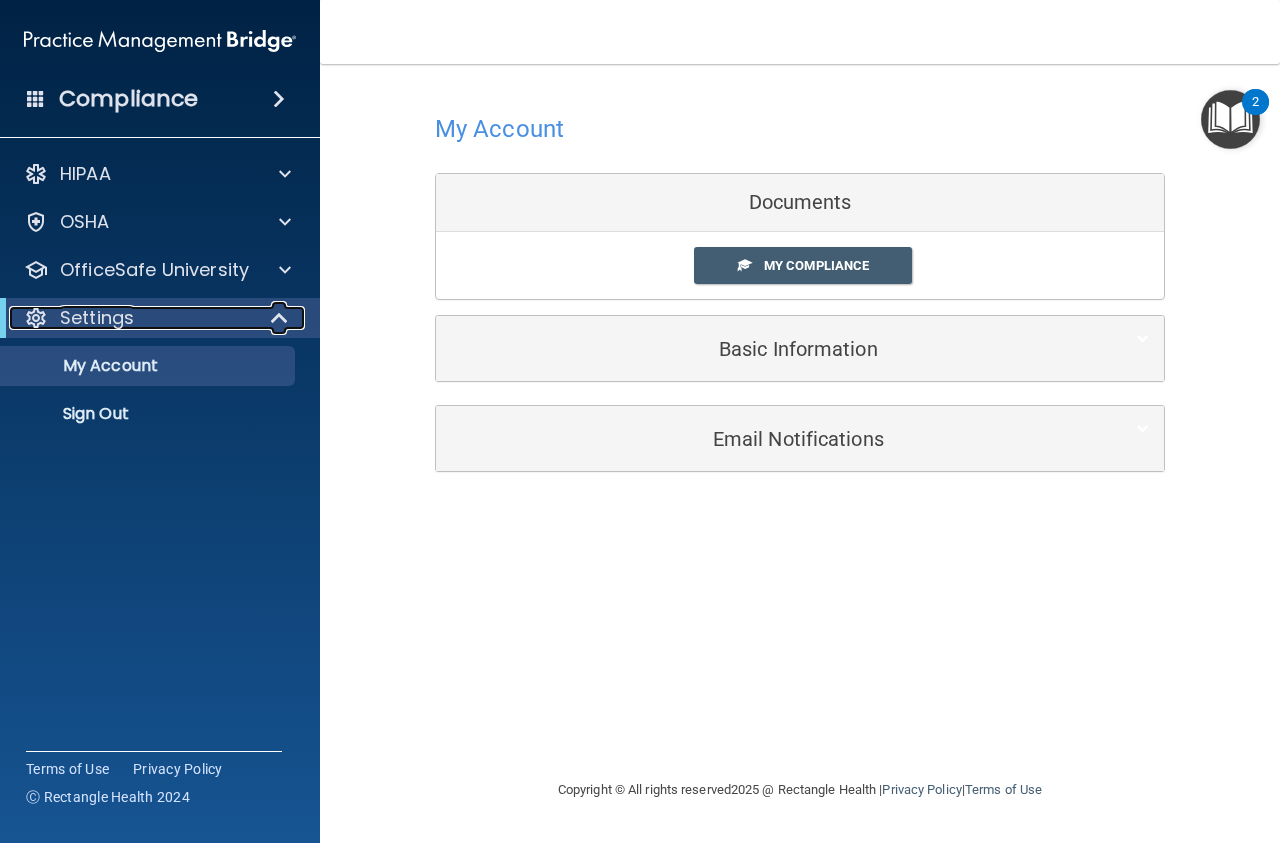 click on "Settings" at bounding box center [132, 318] 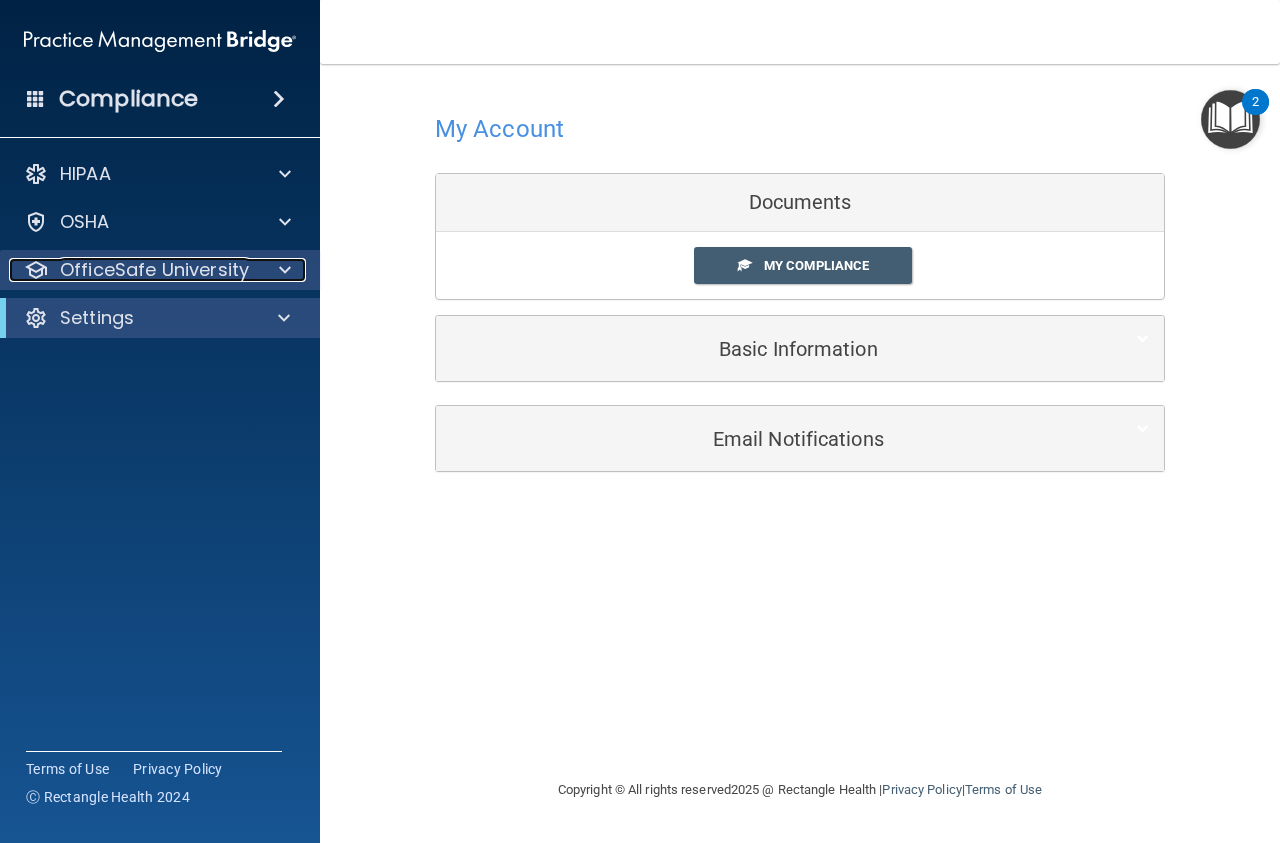 click at bounding box center [285, 270] 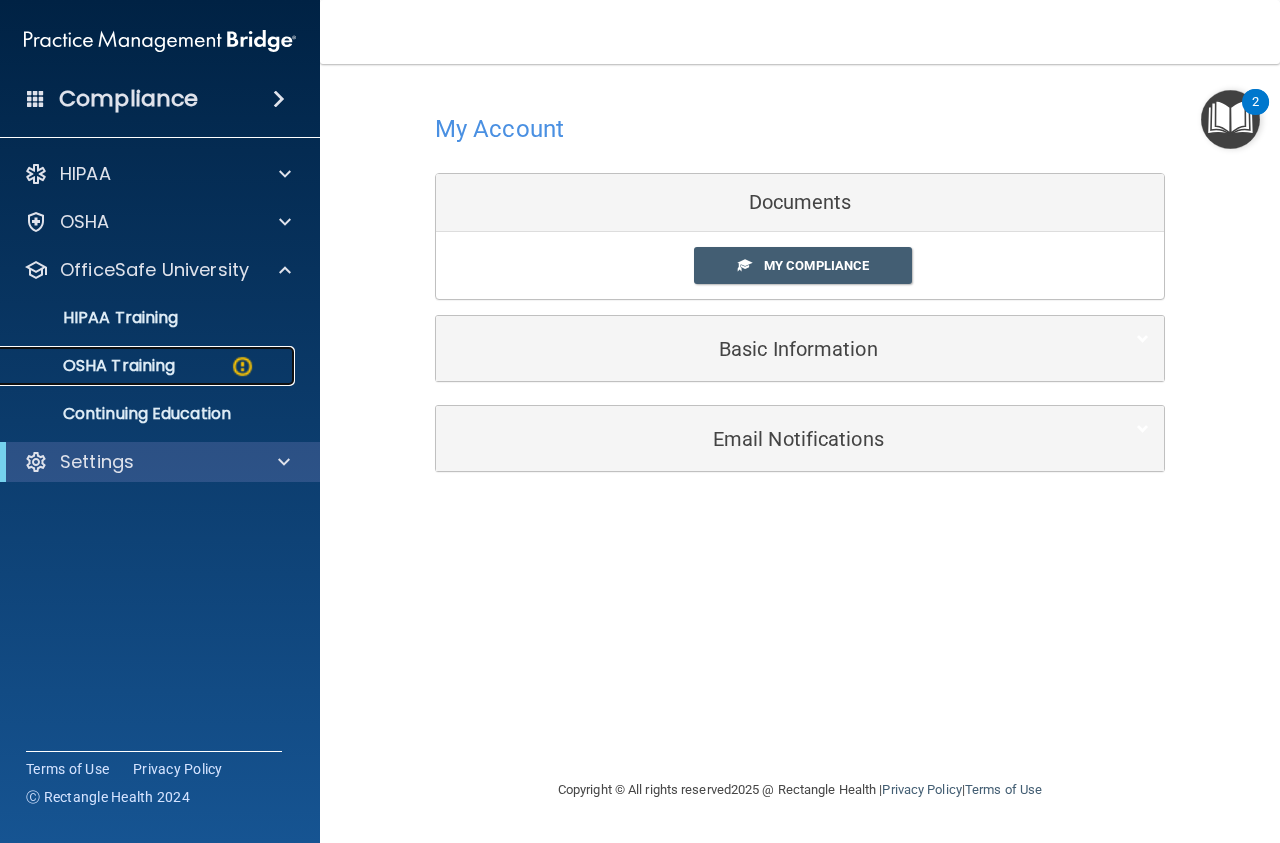 click on "OSHA Training" at bounding box center [149, 366] 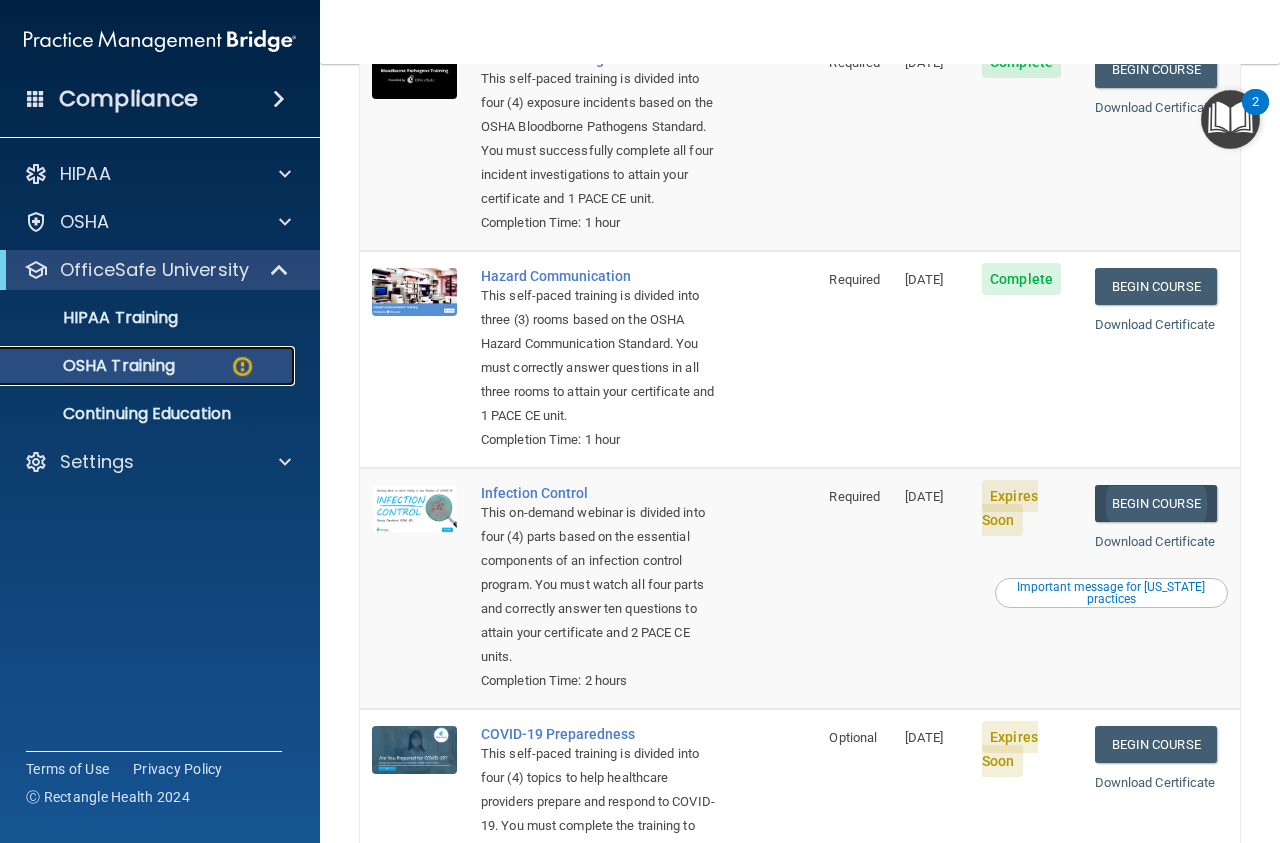 scroll, scrollTop: 383, scrollLeft: 0, axis: vertical 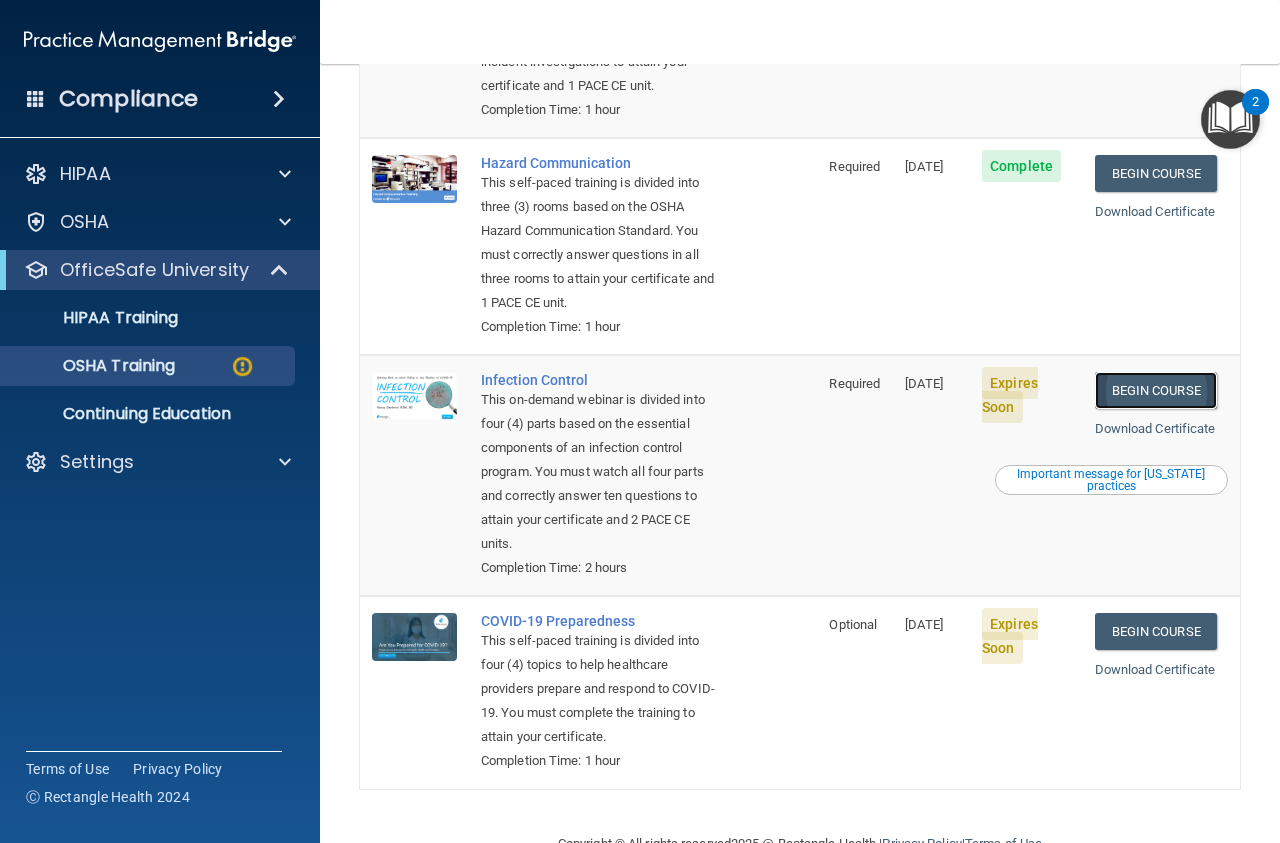 click on "Begin Course" at bounding box center [1156, 390] 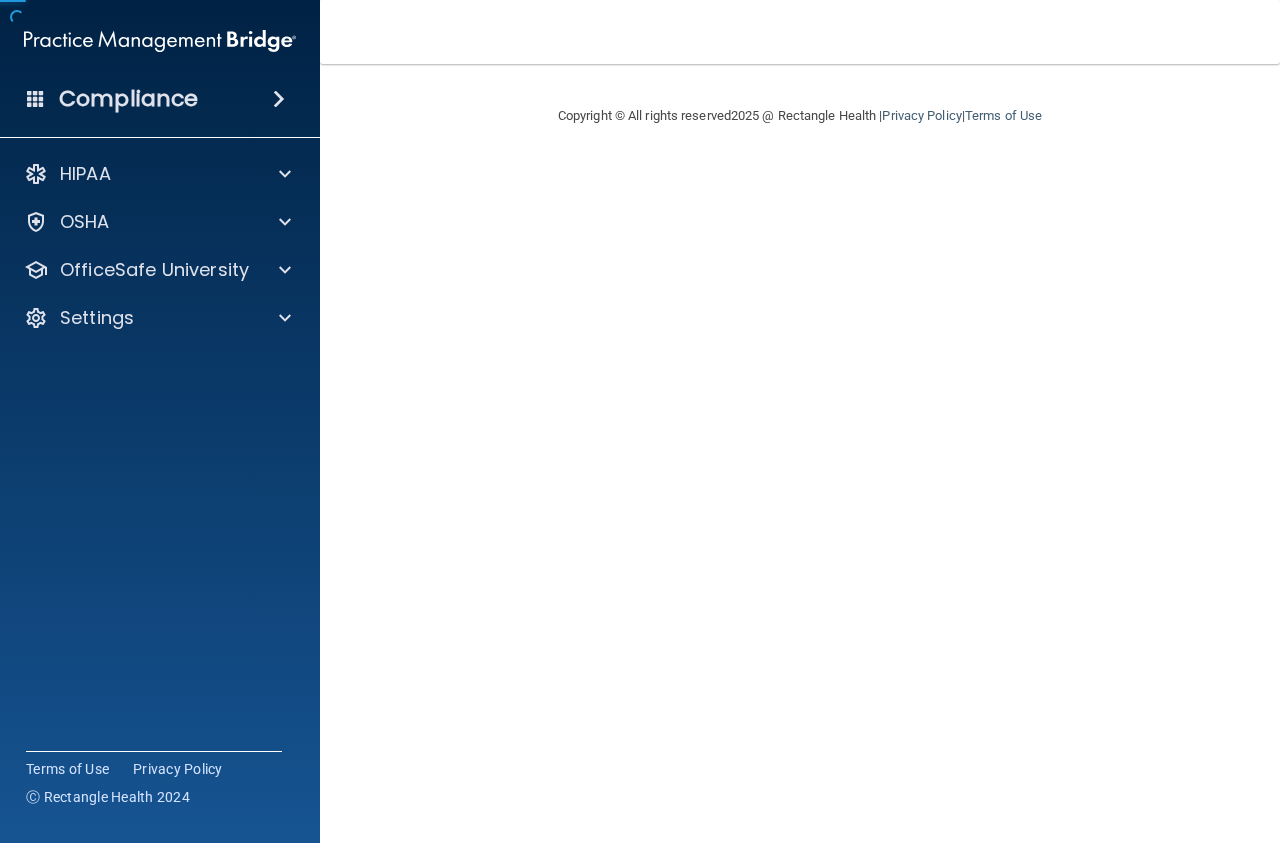 scroll, scrollTop: 0, scrollLeft: 0, axis: both 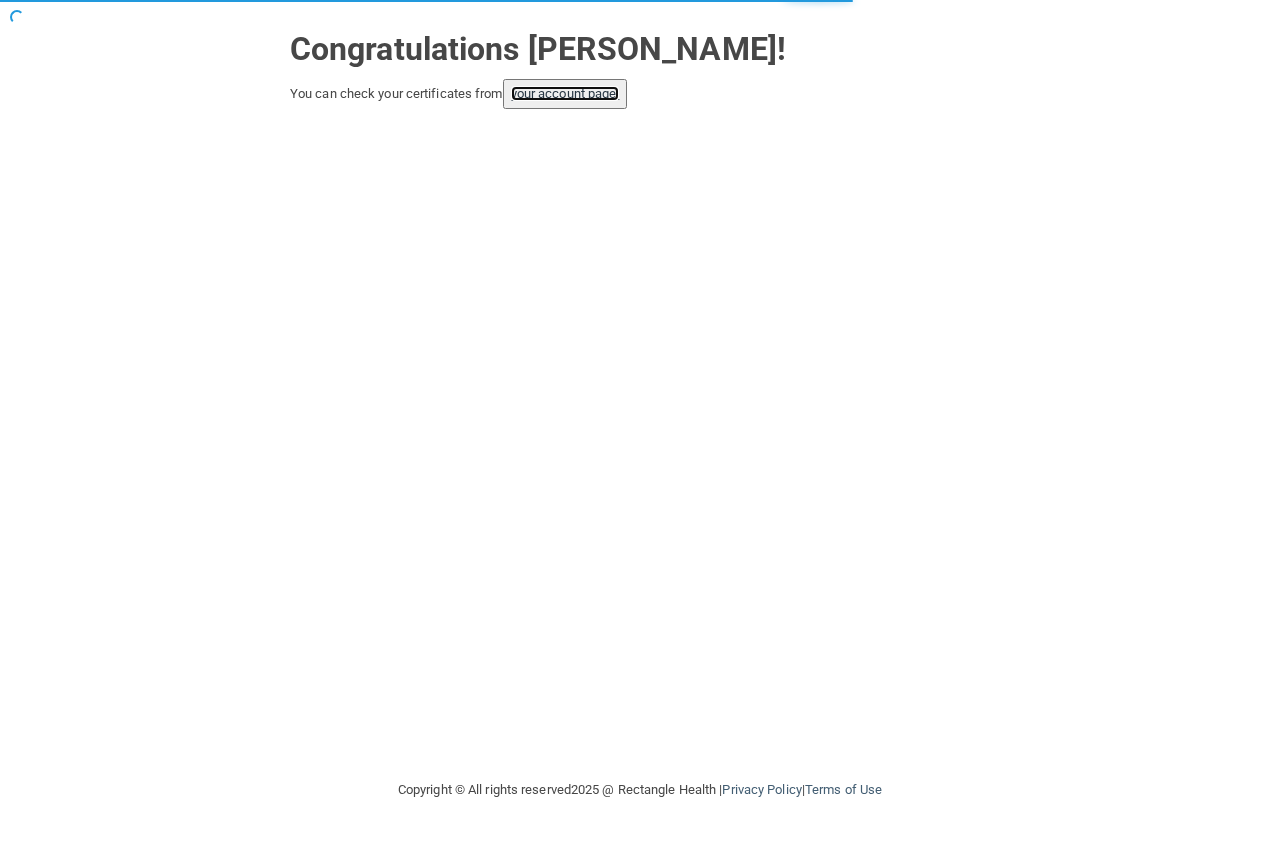 click on "your account page!" at bounding box center (565, 93) 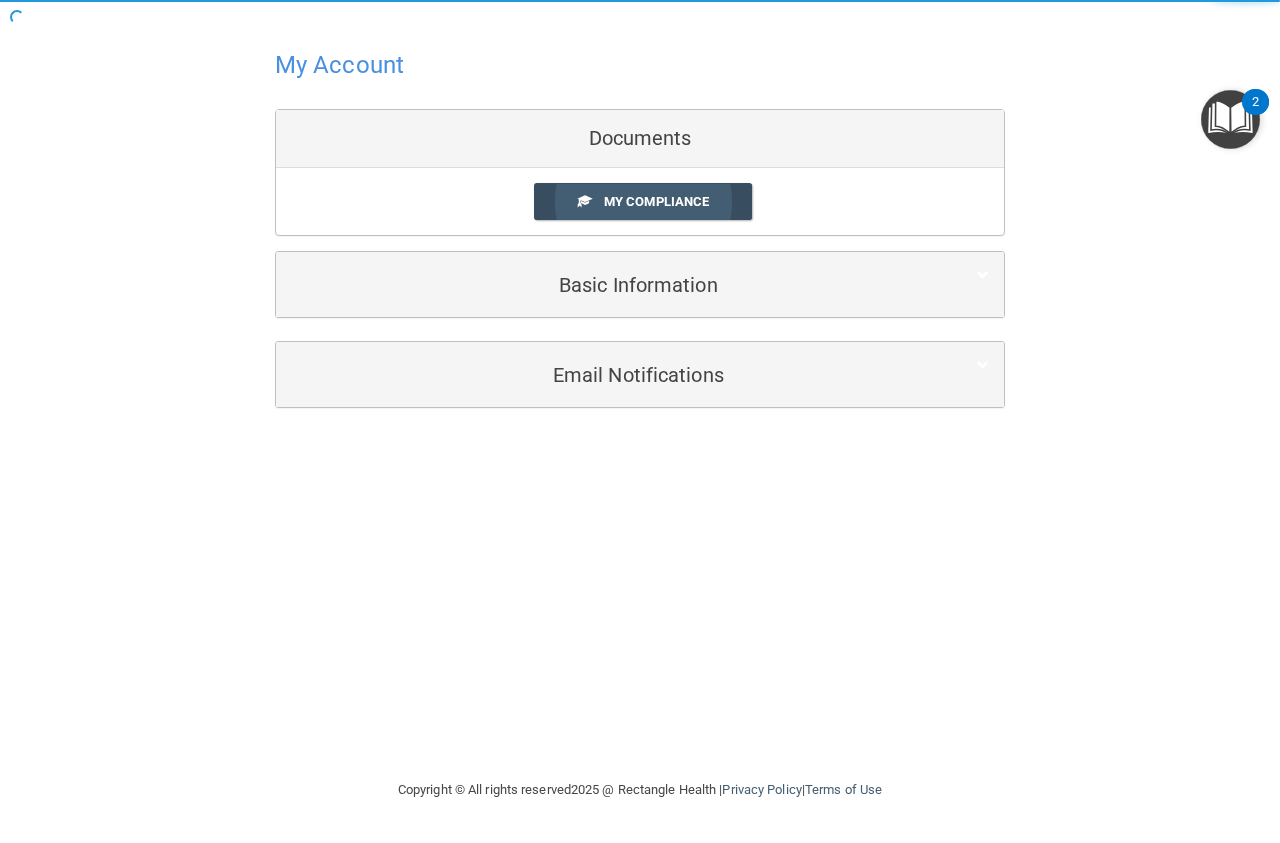 click on "My Compliance" at bounding box center (656, 201) 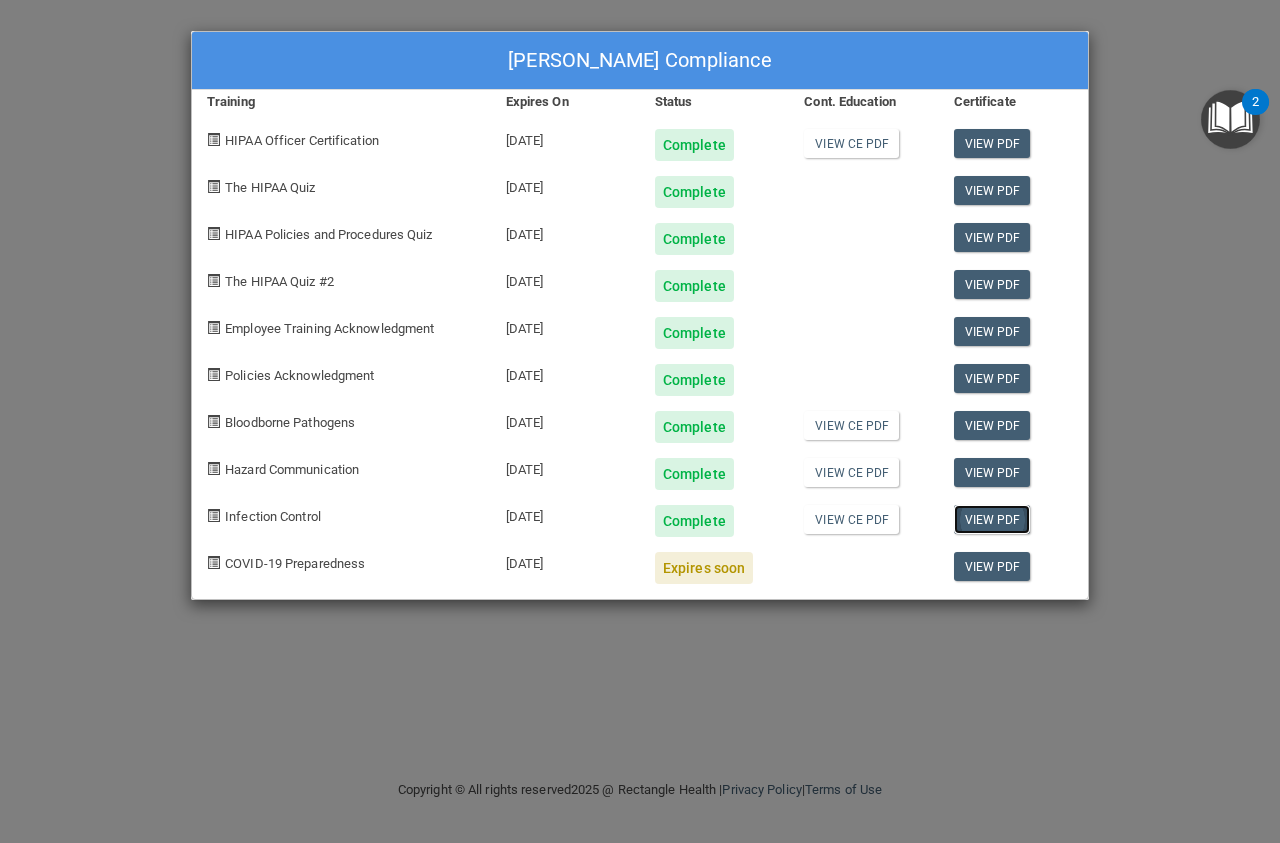 click on "View PDF" at bounding box center (992, 519) 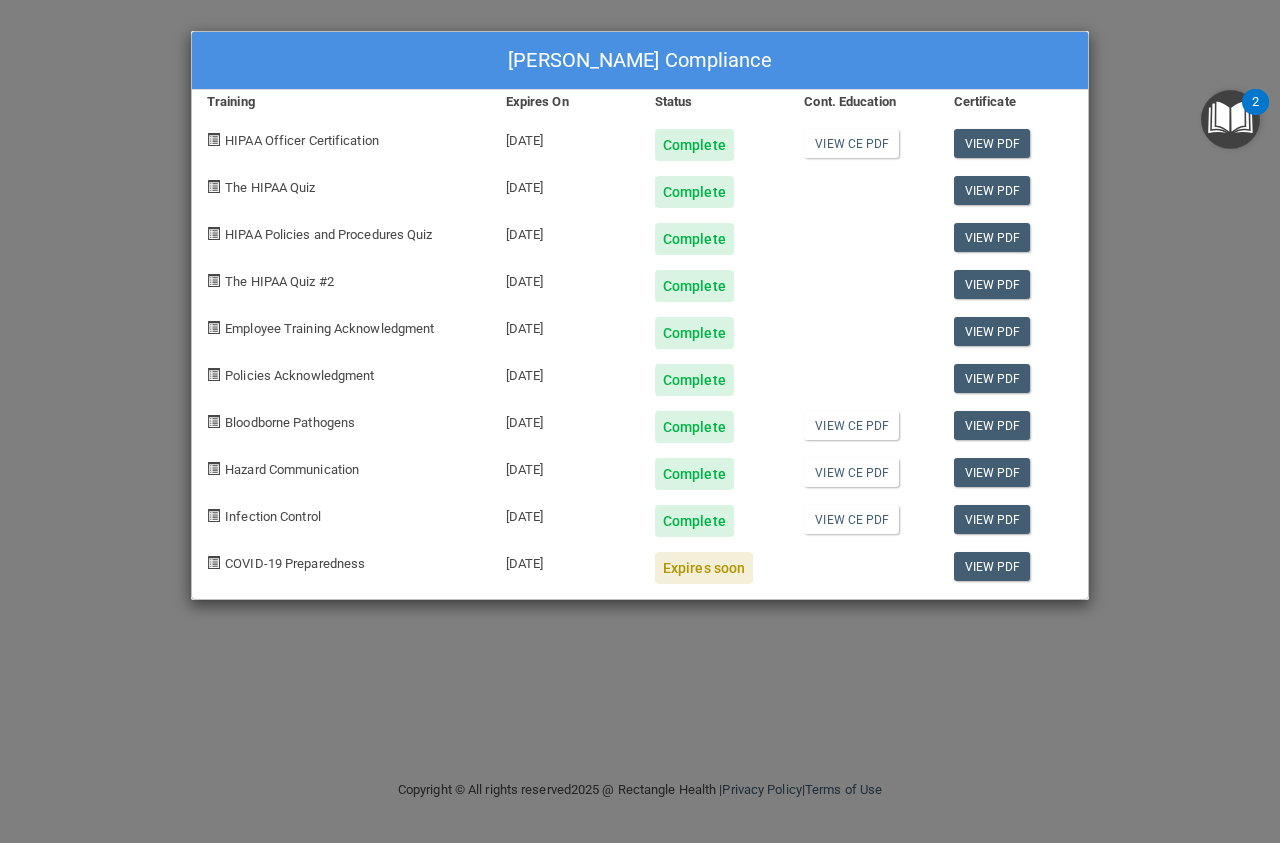 click on "[PERSON_NAME] Compliance      Training   Expires On   Status   Cont. Education   Certificate         HIPAA Officer Certification      [DATE]       Complete        View CE PDF       View PDF         The HIPAA Quiz      [DATE]       Complete              View PDF         HIPAA Policies and Procedures Quiz      [DATE]       Complete              View PDF         The HIPAA Quiz #2      [DATE]       Complete              View PDF         Employee Training Acknowledgment      [DATE]       Complete              View PDF         Policies Acknowledgment      [DATE]       Complete              View PDF         Bloodborne Pathogens      [DATE]       Complete        View CE PDF       View PDF         Hazard Communication      [DATE]       Complete        View CE PDF       View PDF         Infection Control      [DATE]       Complete        View CE PDF       View PDF         COVID-19 Preparedness      [DATE]       Expires soon              View PDF" at bounding box center [640, 421] 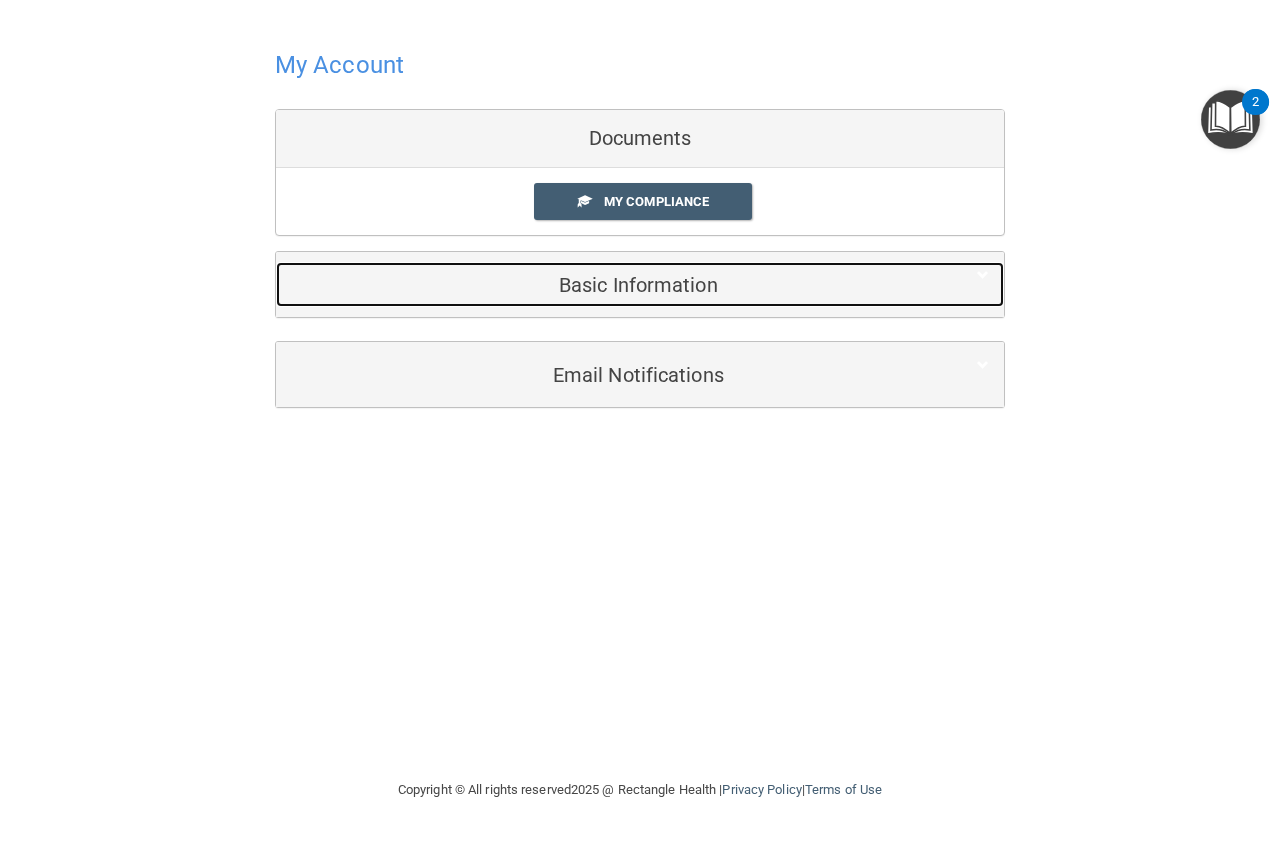 click on "Basic Information" at bounding box center (609, 285) 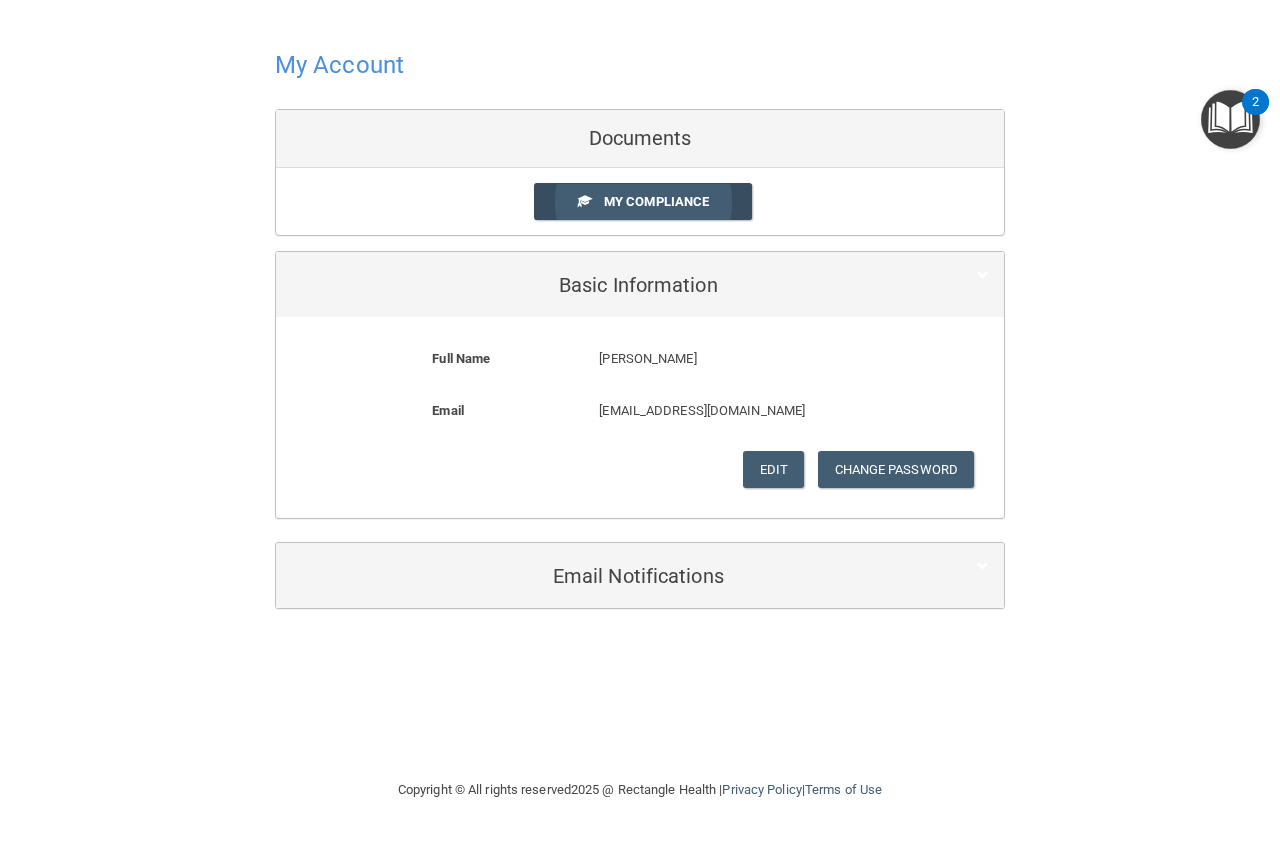 click on "My Compliance" at bounding box center [656, 201] 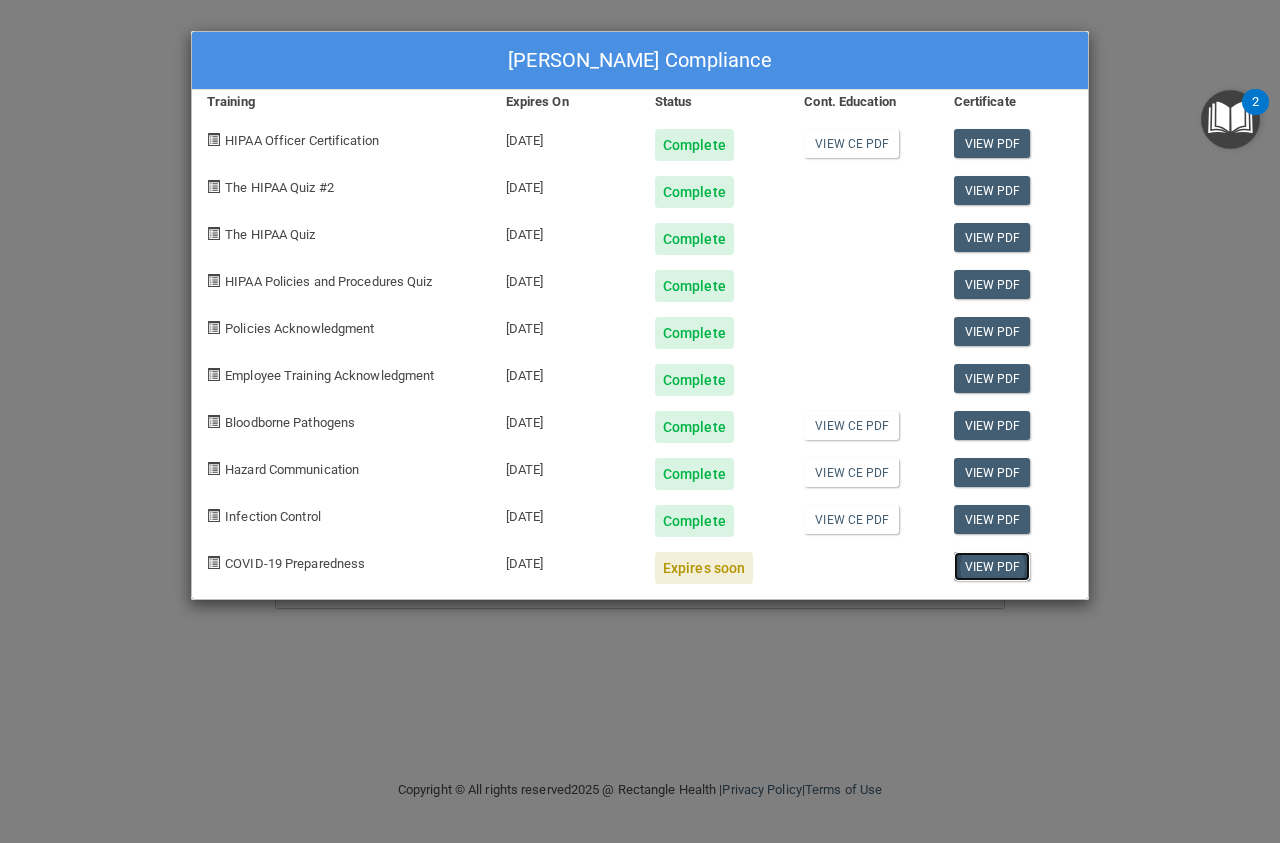 click on "View PDF" at bounding box center (992, 566) 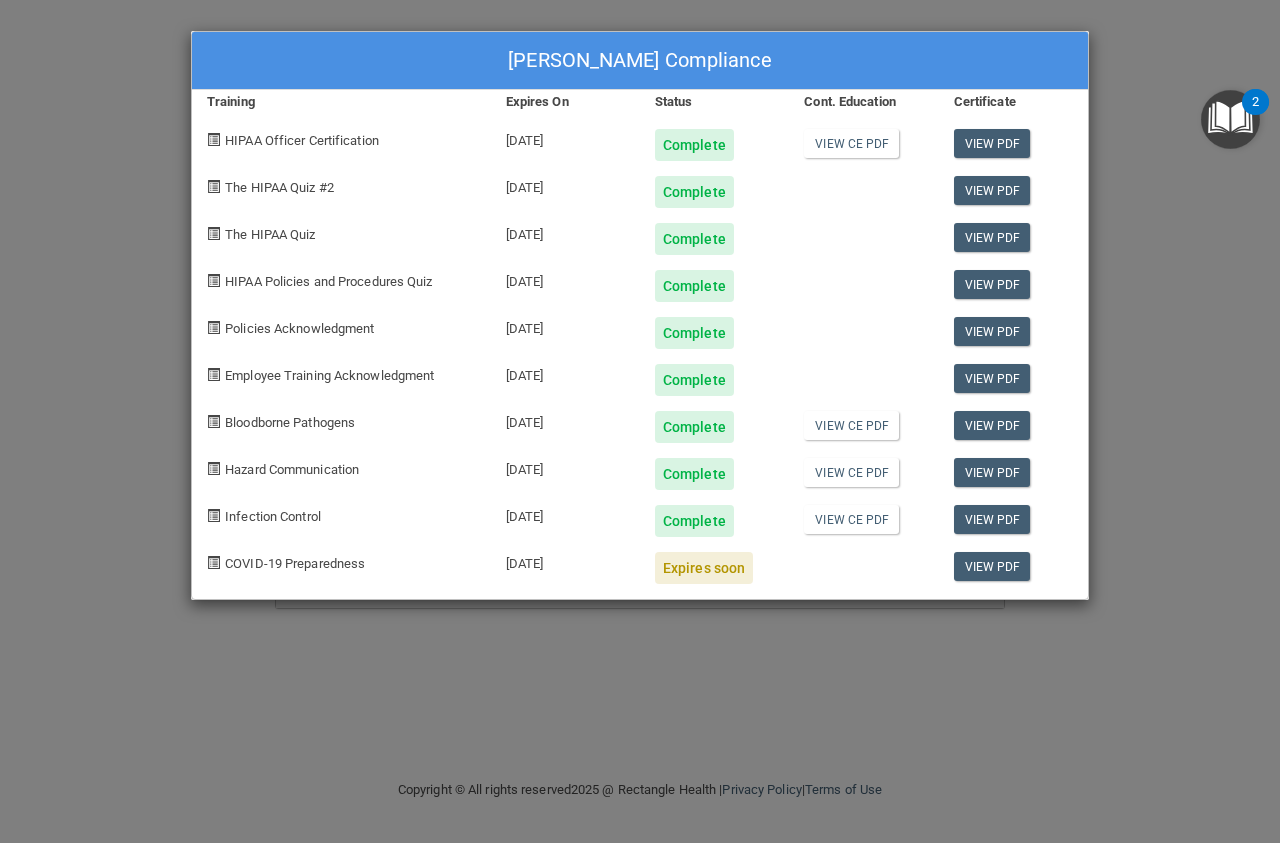 click on "[PERSON_NAME] Compliance      Training   Expires On   Status   Cont. Education   Certificate         HIPAA Officer Certification      [DATE]       Complete        View CE PDF       View PDF         The HIPAA Quiz #2      [DATE]       Complete              View PDF         The HIPAA Quiz      [DATE]       Complete              View PDF         HIPAA Policies and Procedures Quiz      [DATE]       Complete              View PDF         Policies Acknowledgment      [DATE]       Complete              View PDF         Employee Training Acknowledgment      [DATE]       Complete              View PDF         Bloodborne Pathogens      [DATE]       Complete        View CE PDF       View PDF         Hazard Communication      [DATE]       Complete        View CE PDF       View PDF         Infection Control      [DATE]       Complete        View CE PDF       View PDF         COVID-19 Preparedness      [DATE]       Expires soon              View PDF" at bounding box center [640, 421] 